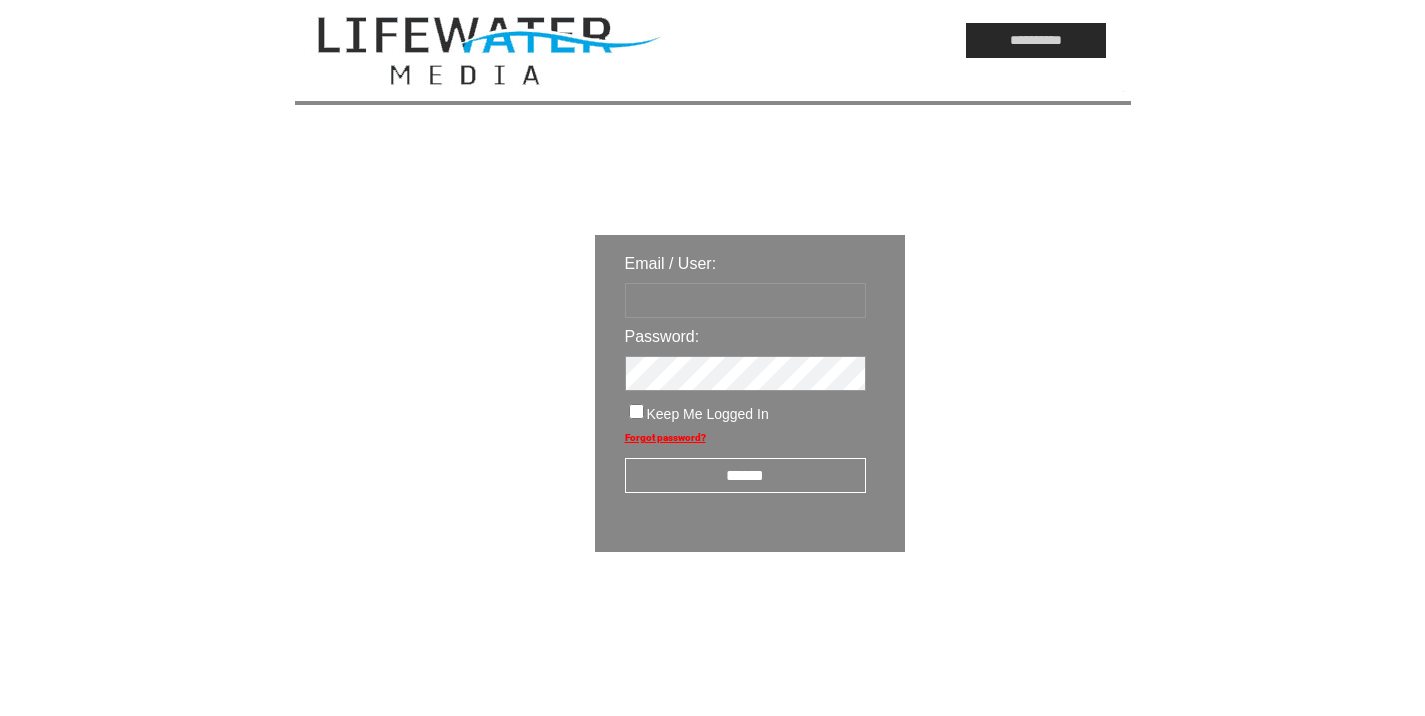 scroll, scrollTop: 0, scrollLeft: 0, axis: both 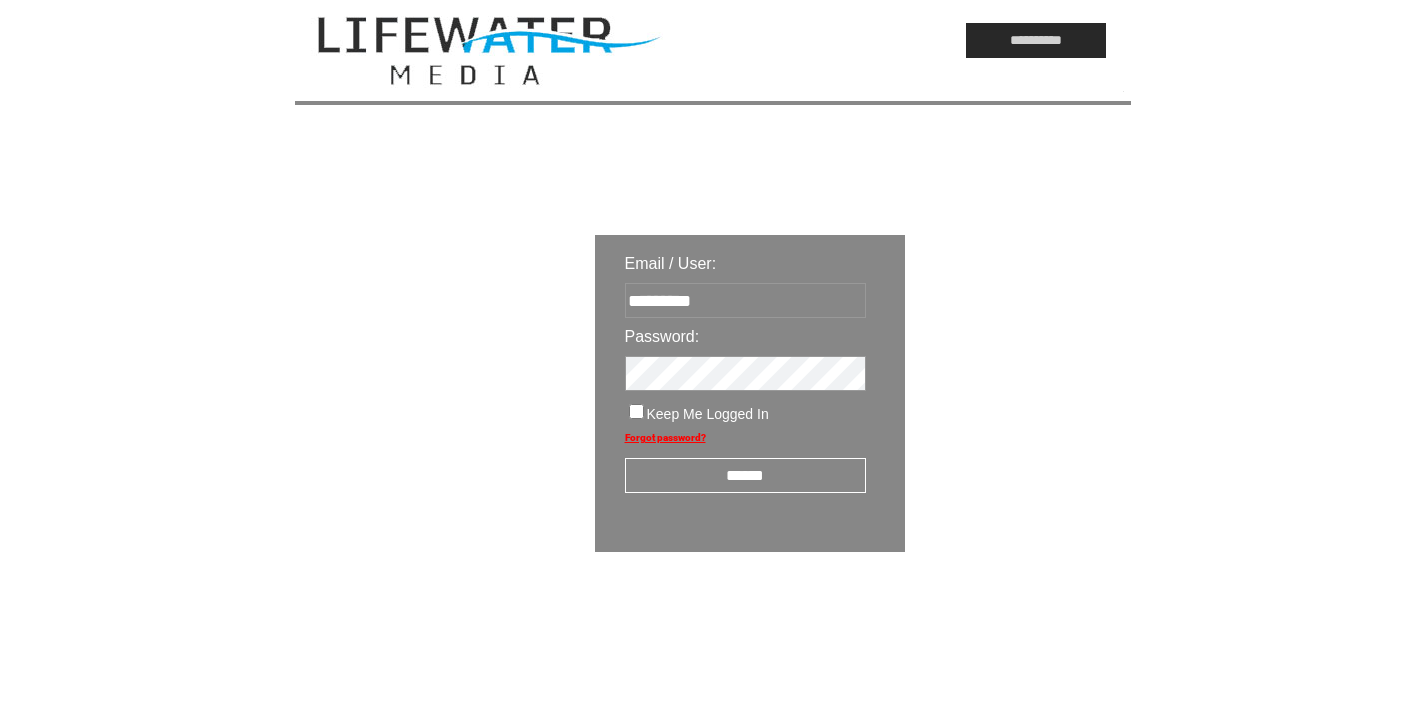 click on "******" at bounding box center [745, 475] 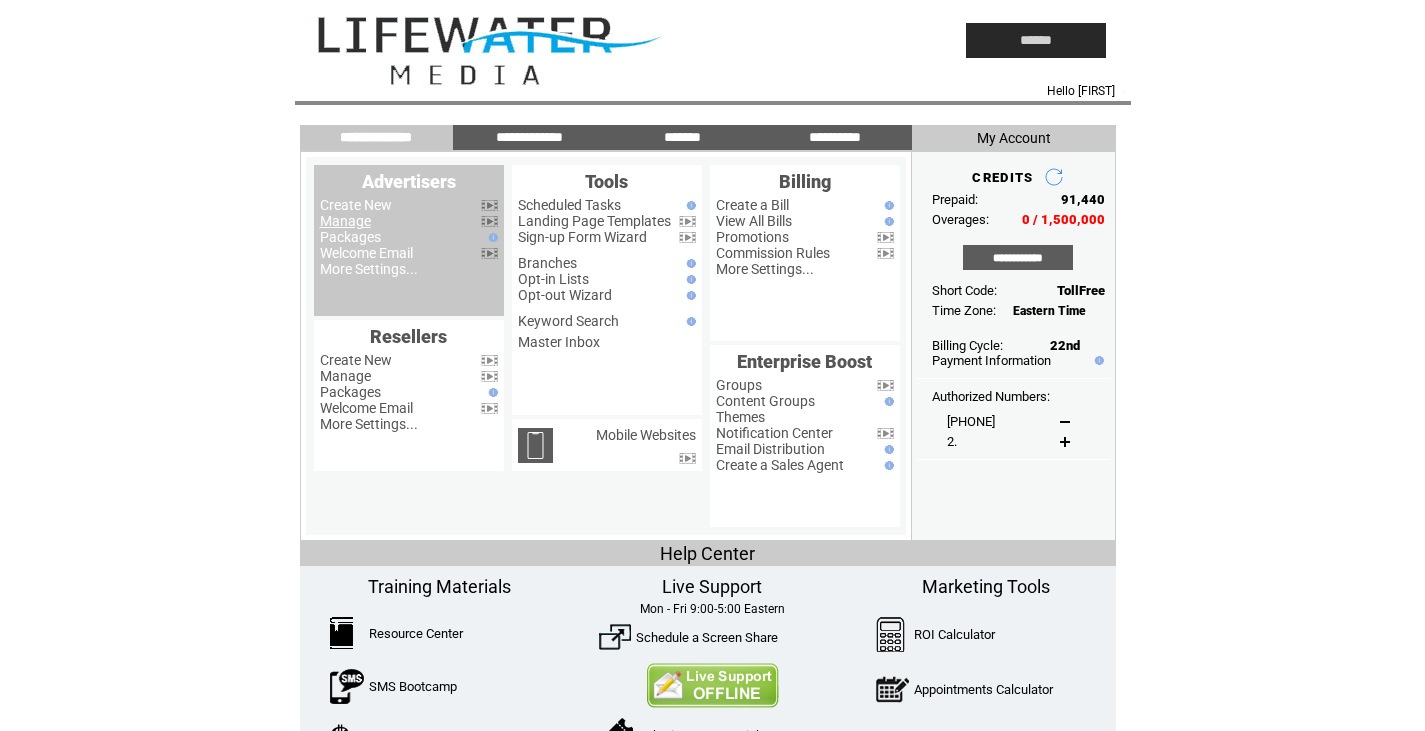 scroll, scrollTop: 0, scrollLeft: 0, axis: both 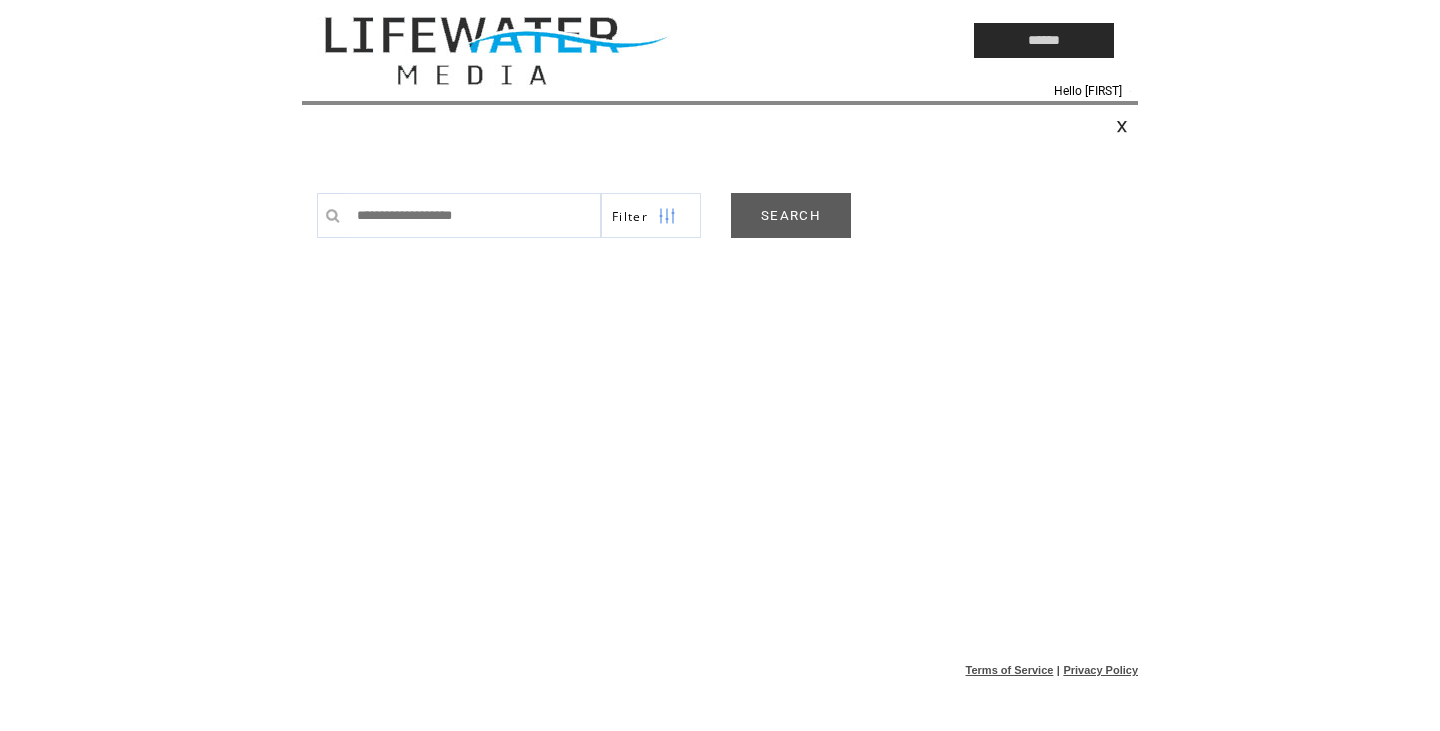 click on "Filter
SEARCH 0 Found
Credit View" at bounding box center (727, 205) 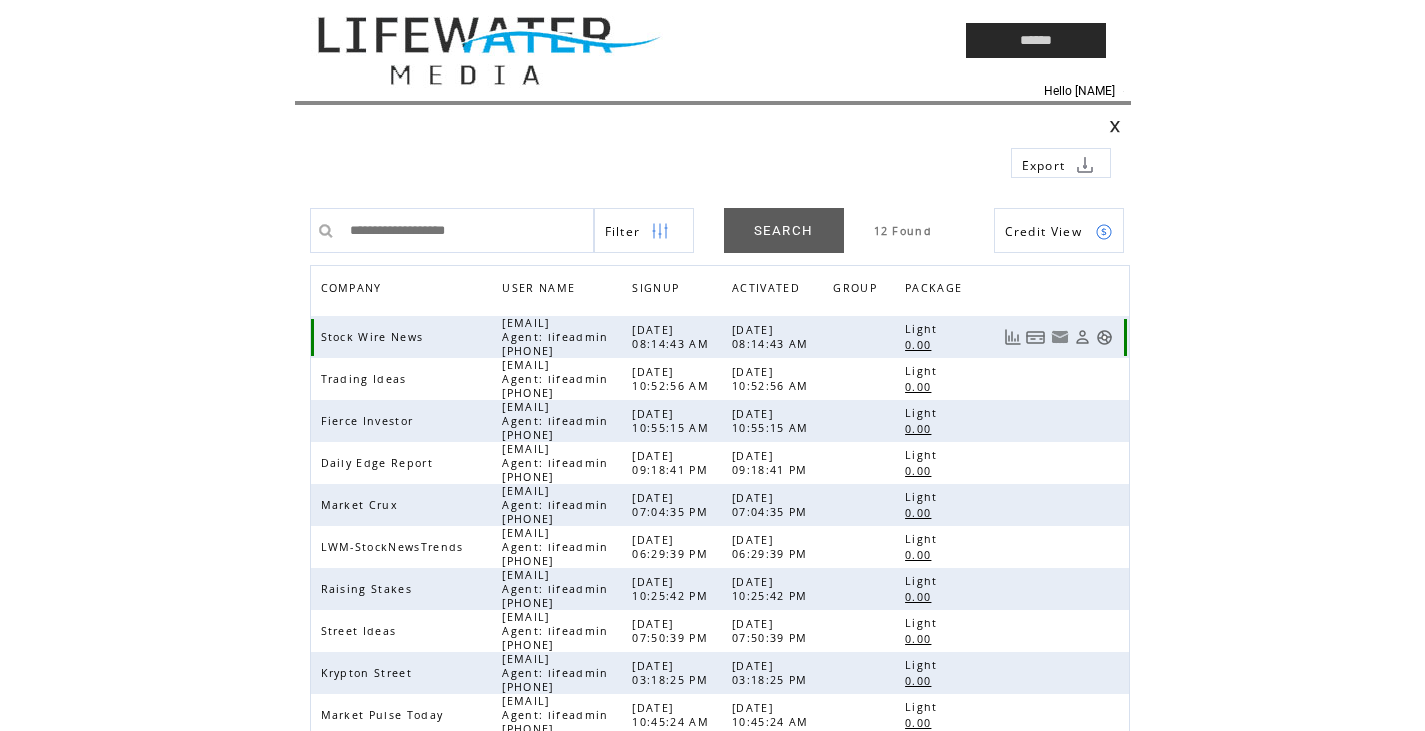 scroll, scrollTop: 0, scrollLeft: 0, axis: both 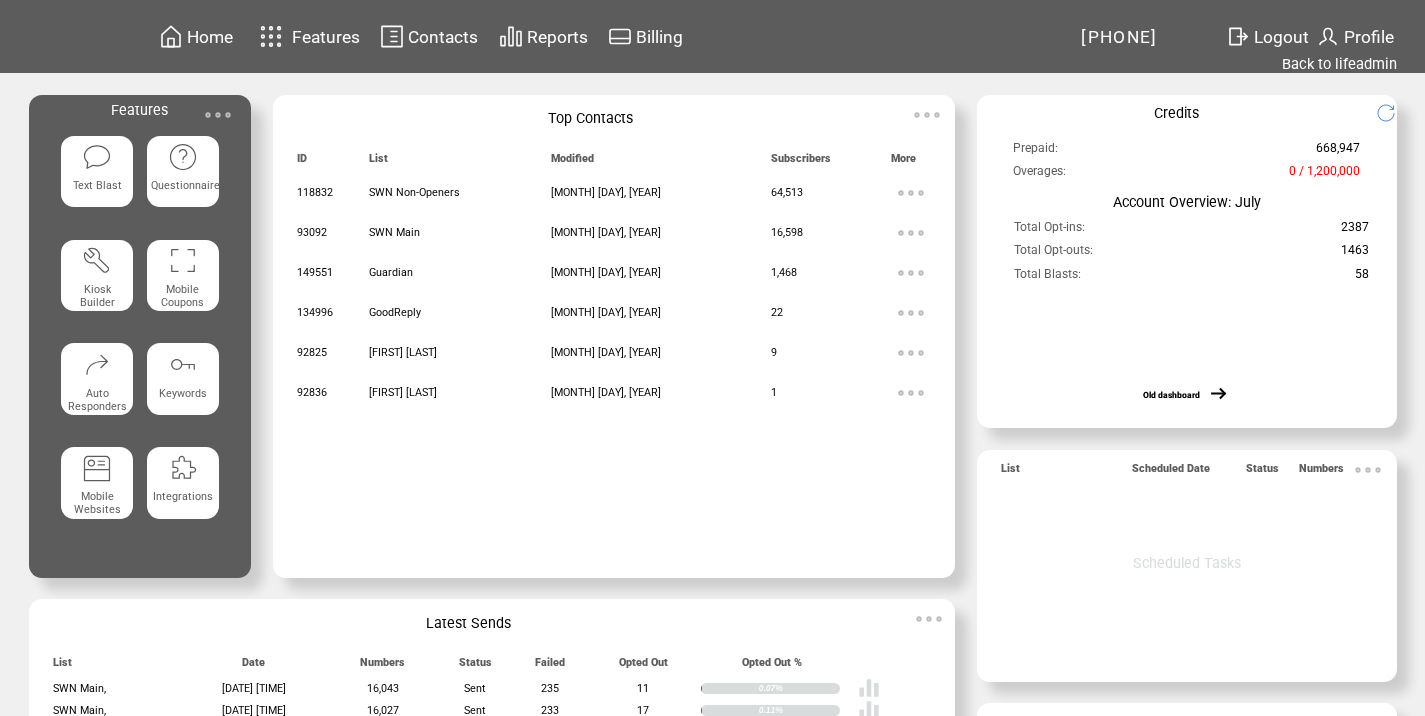 click at bounding box center (218, 115) 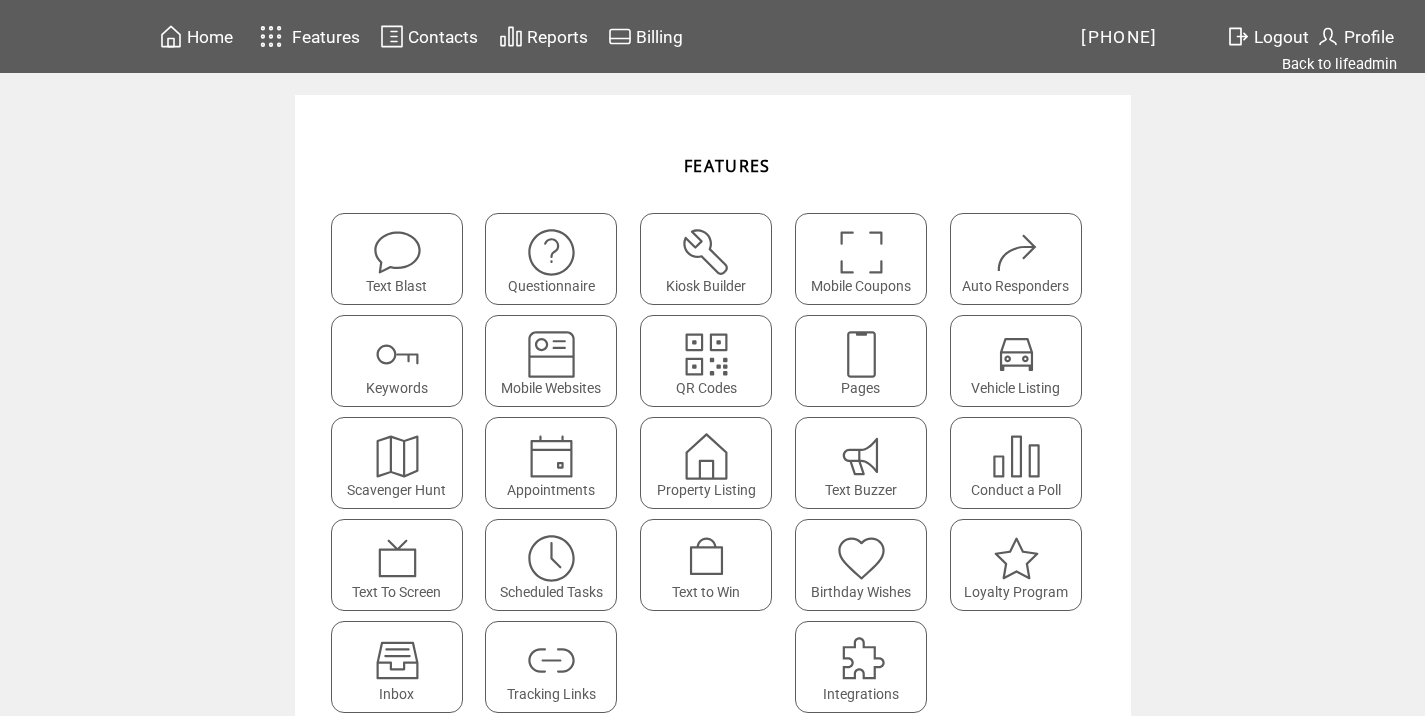 scroll, scrollTop: 0, scrollLeft: 0, axis: both 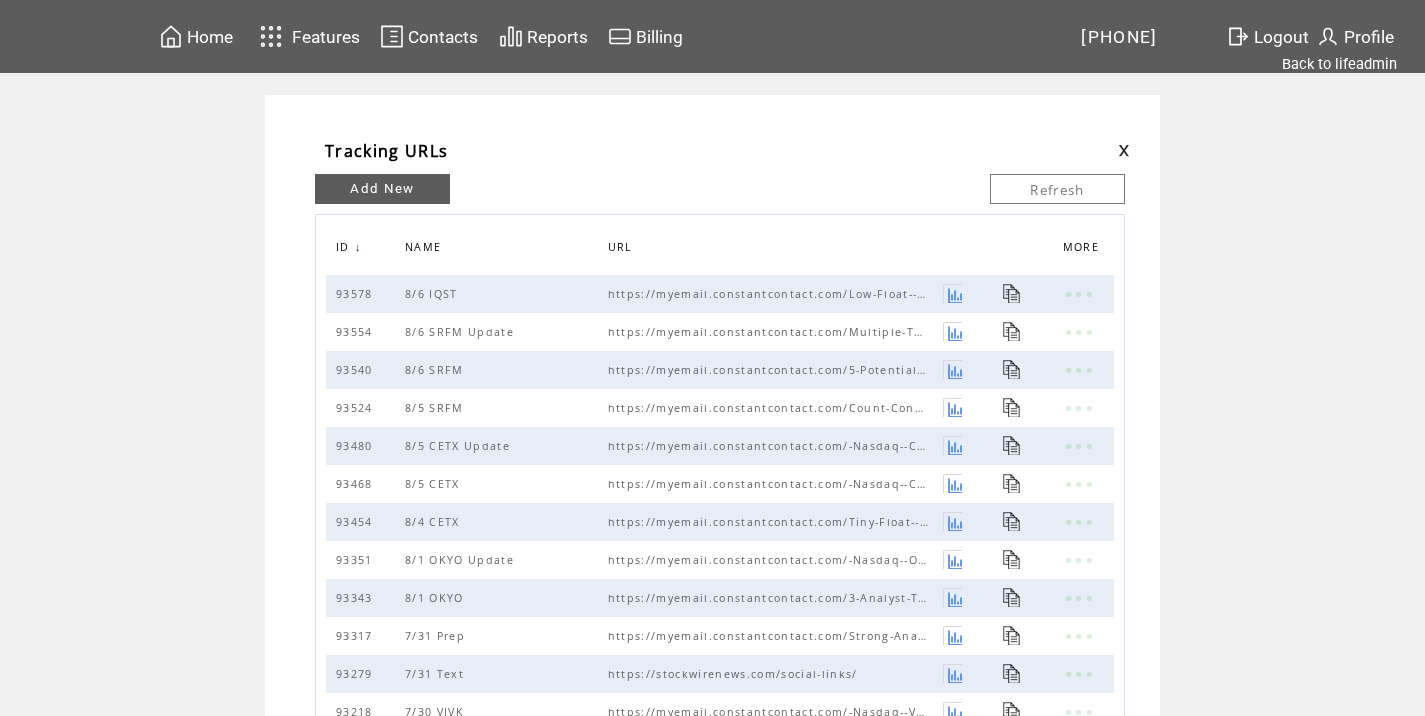 click on "Add New" at bounding box center (382, 189) 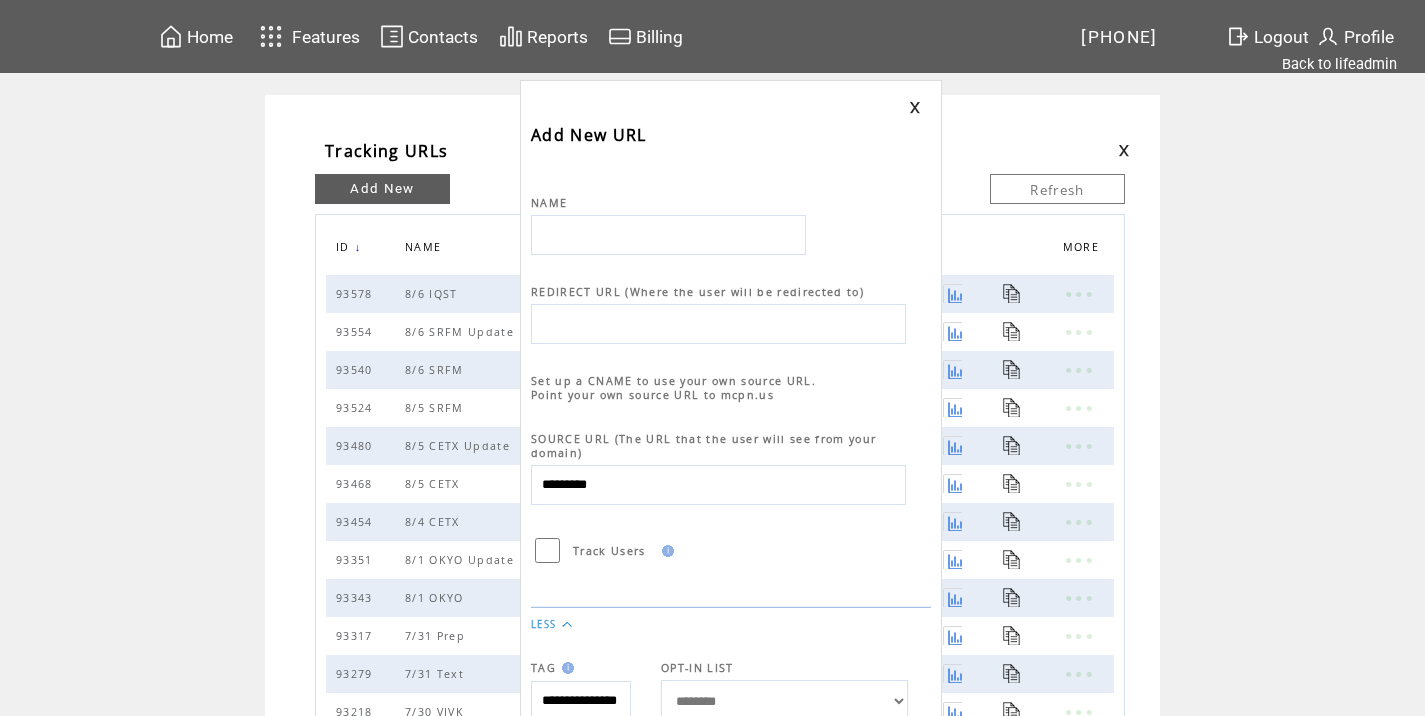 scroll, scrollTop: 0, scrollLeft: 0, axis: both 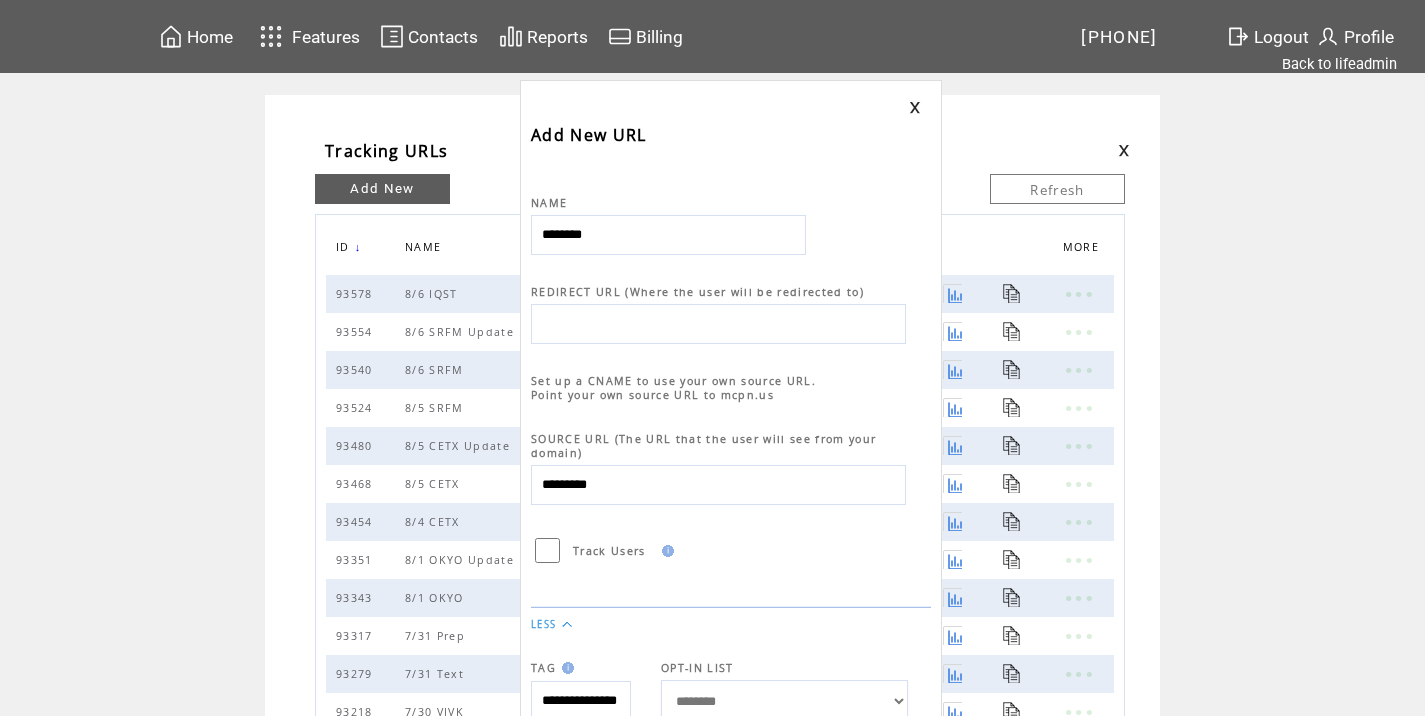 type on "********" 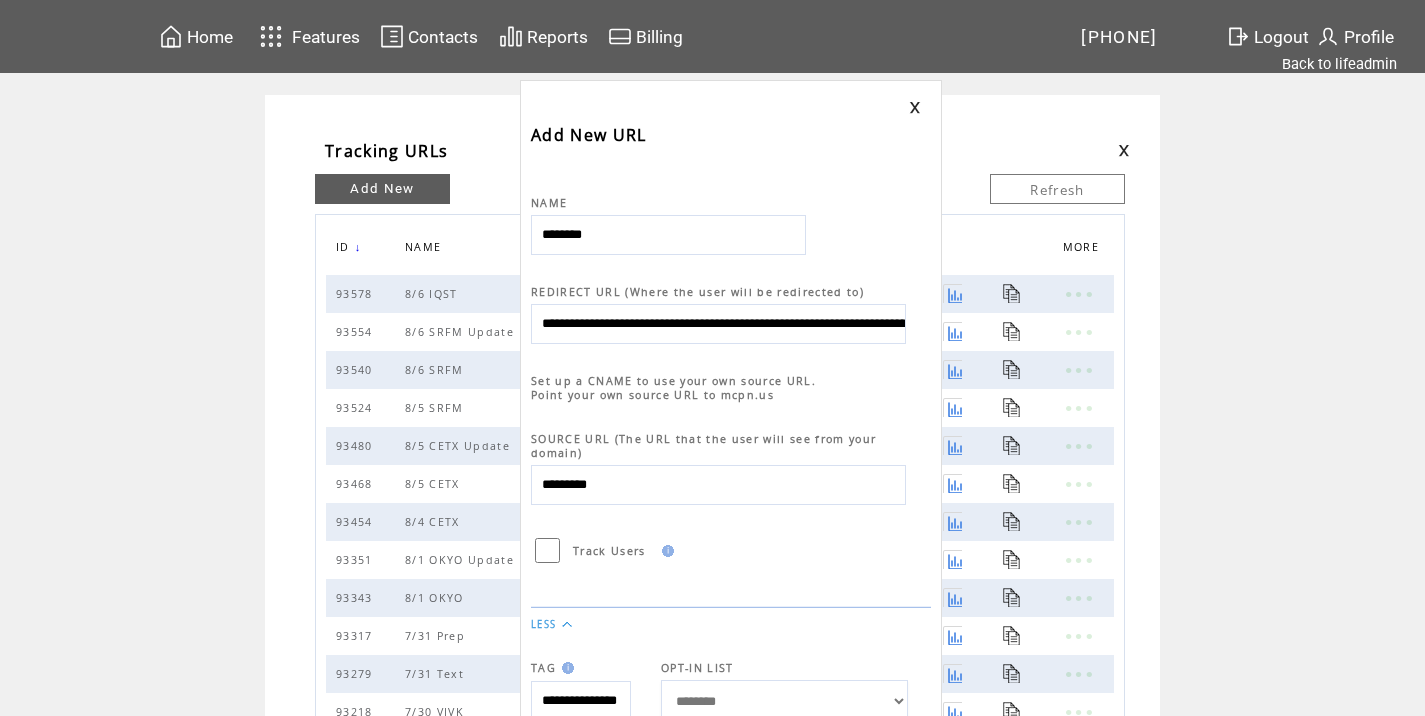 scroll, scrollTop: 0, scrollLeft: 1004, axis: horizontal 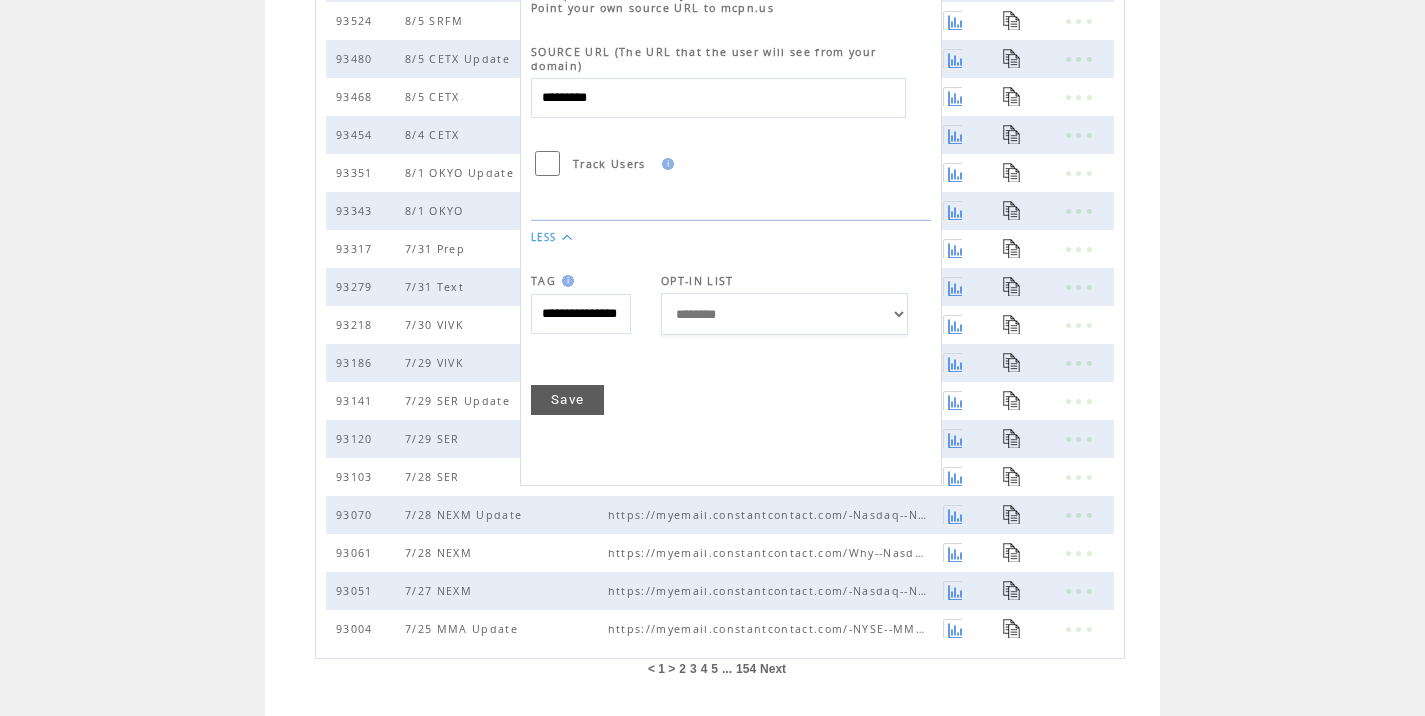 type on "**********" 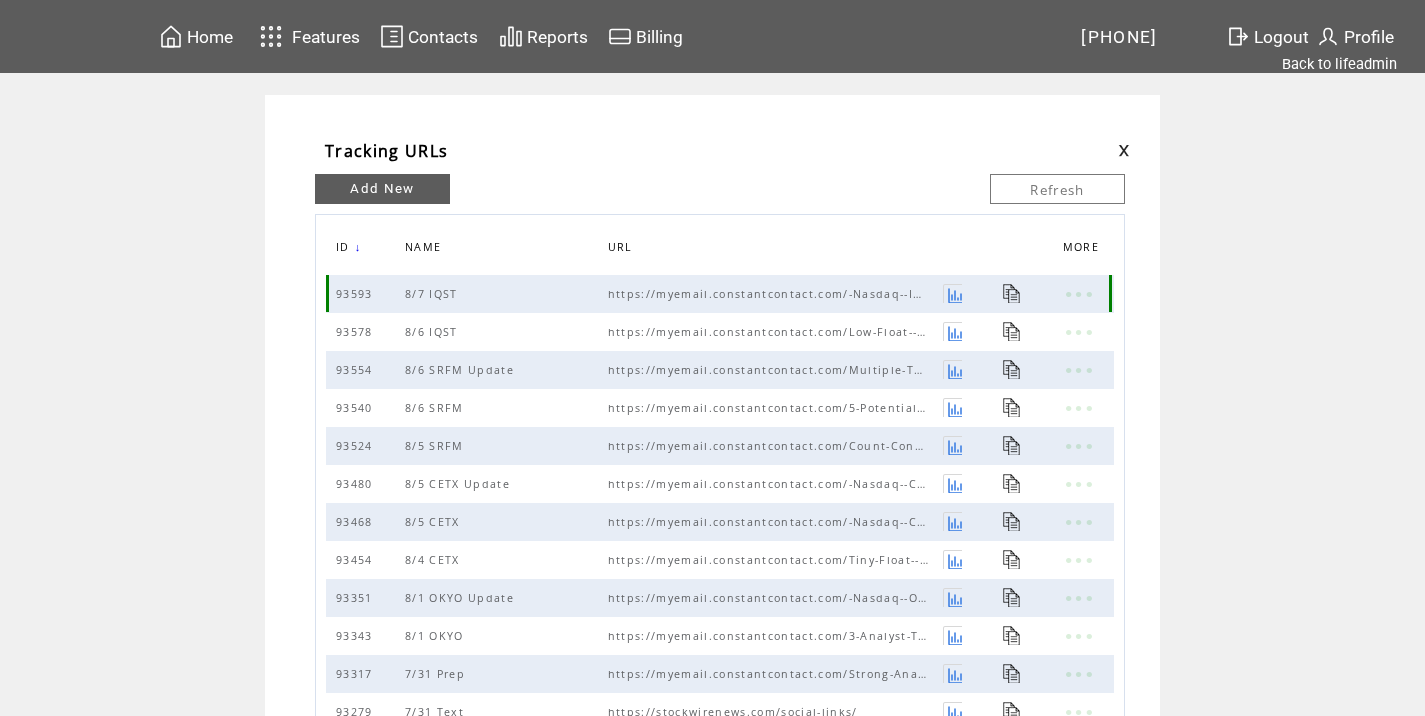 click at bounding box center [1012, 293] 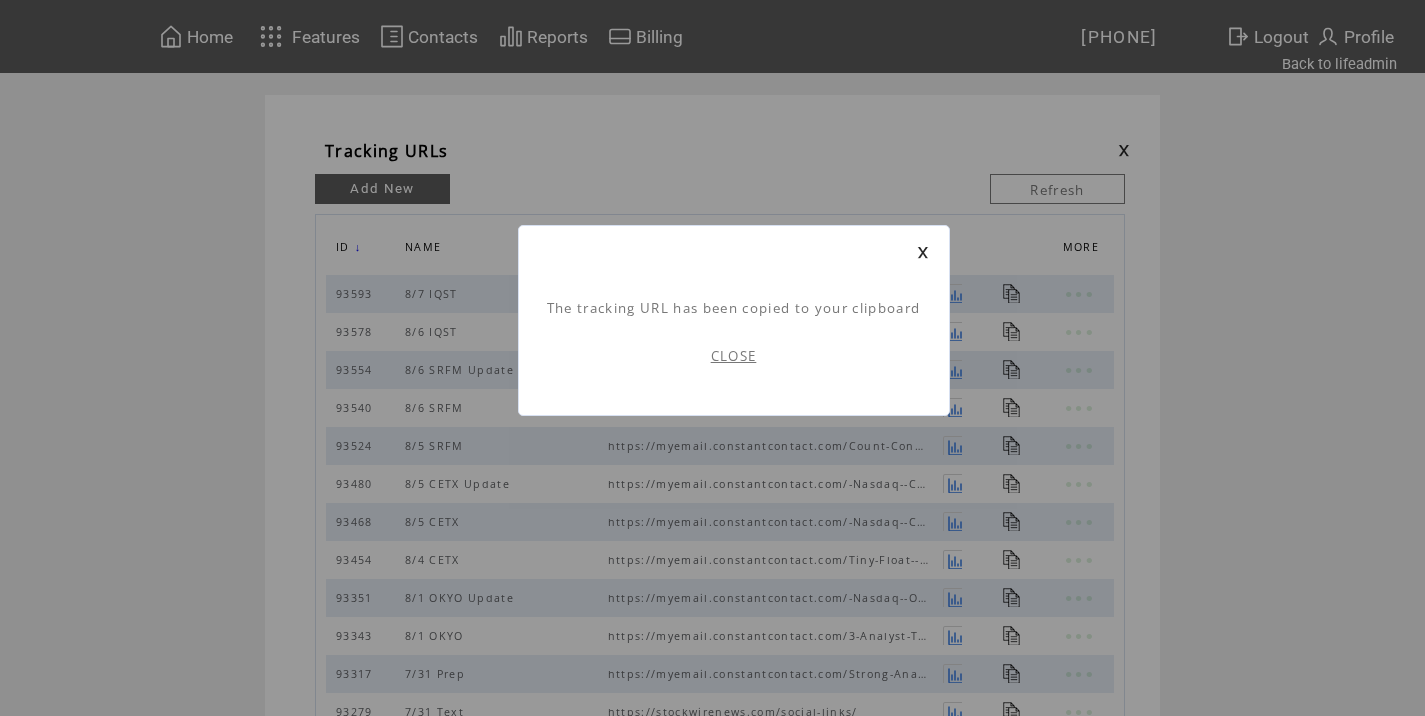 scroll, scrollTop: 1, scrollLeft: 0, axis: vertical 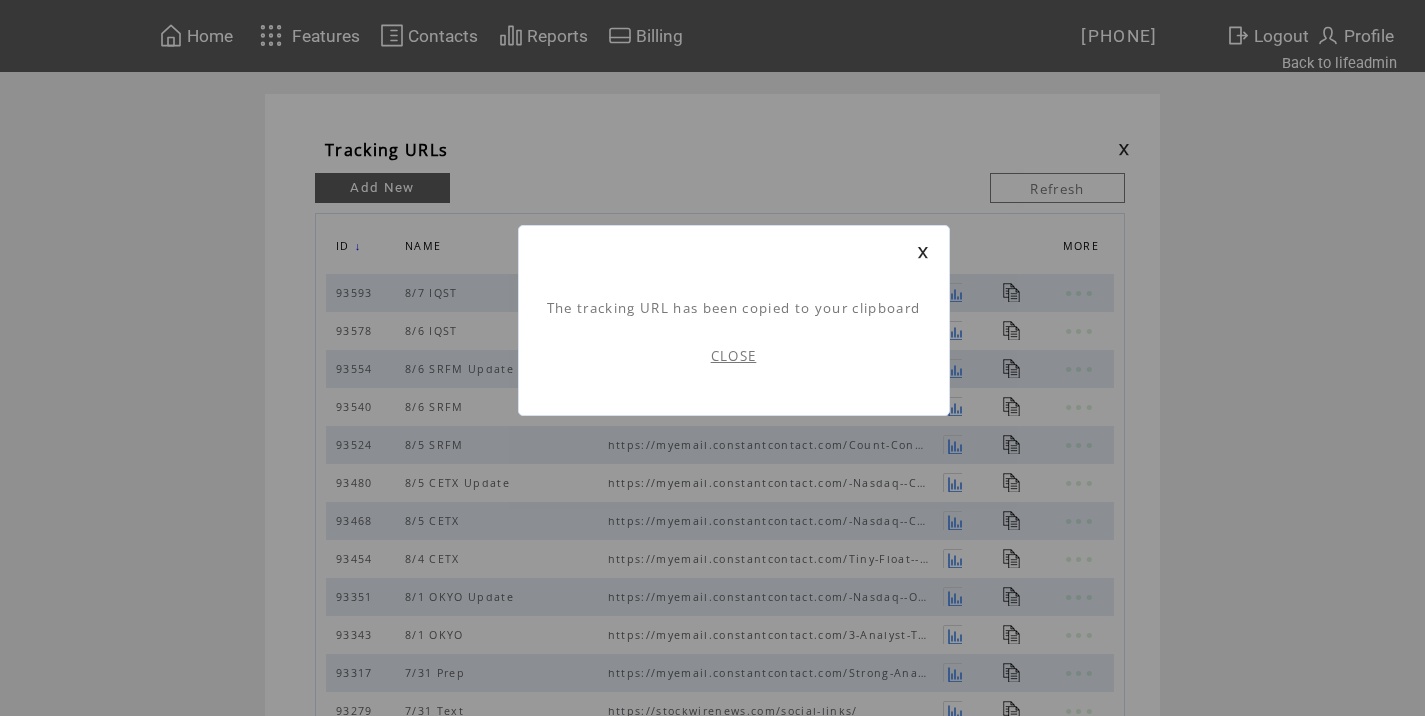 click on "CLOSE" at bounding box center (734, 356) 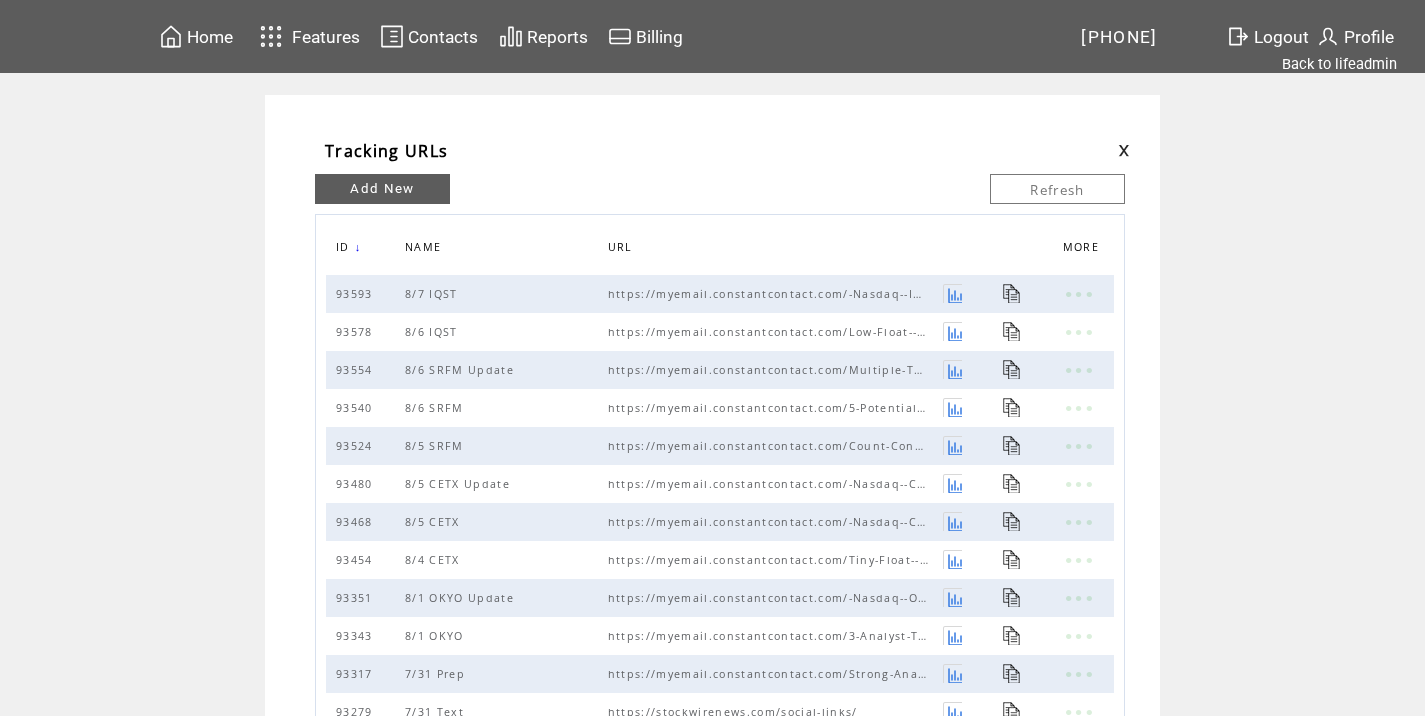 click at bounding box center [1124, 150] 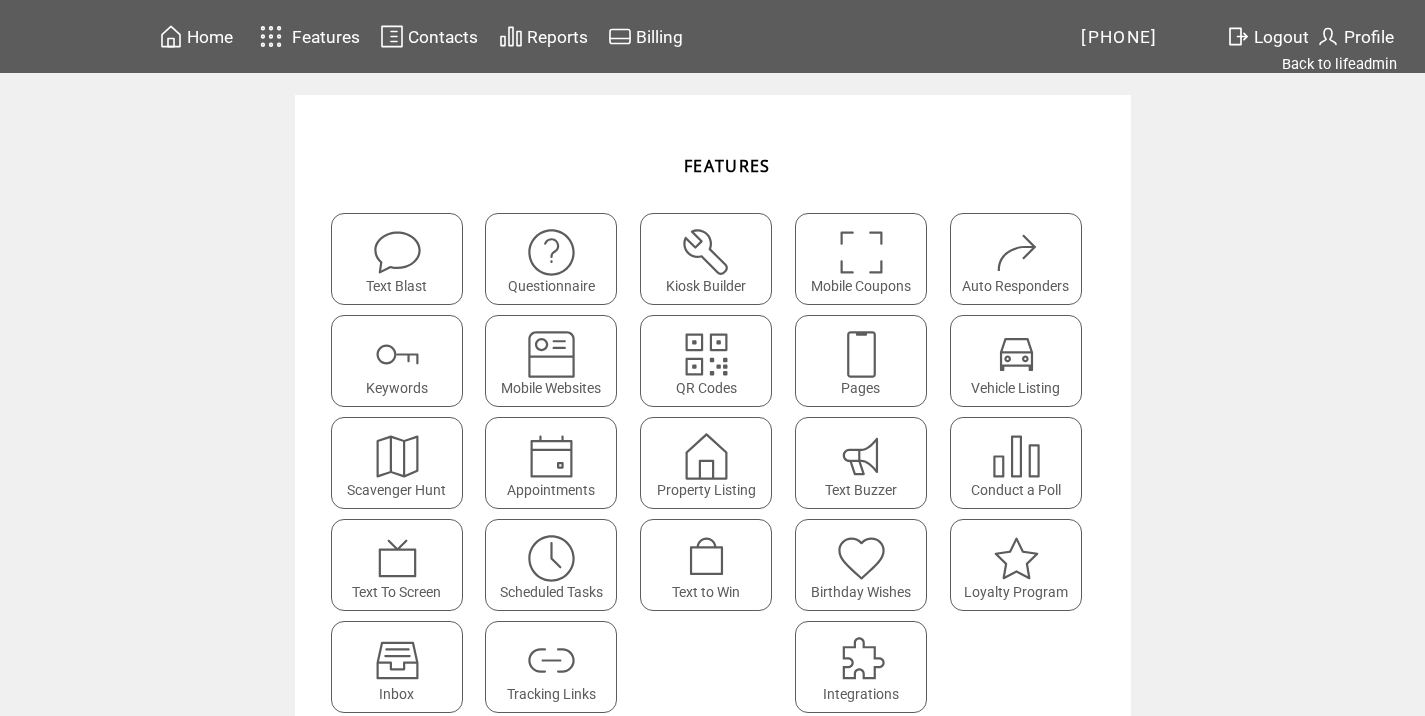 scroll, scrollTop: 0, scrollLeft: 0, axis: both 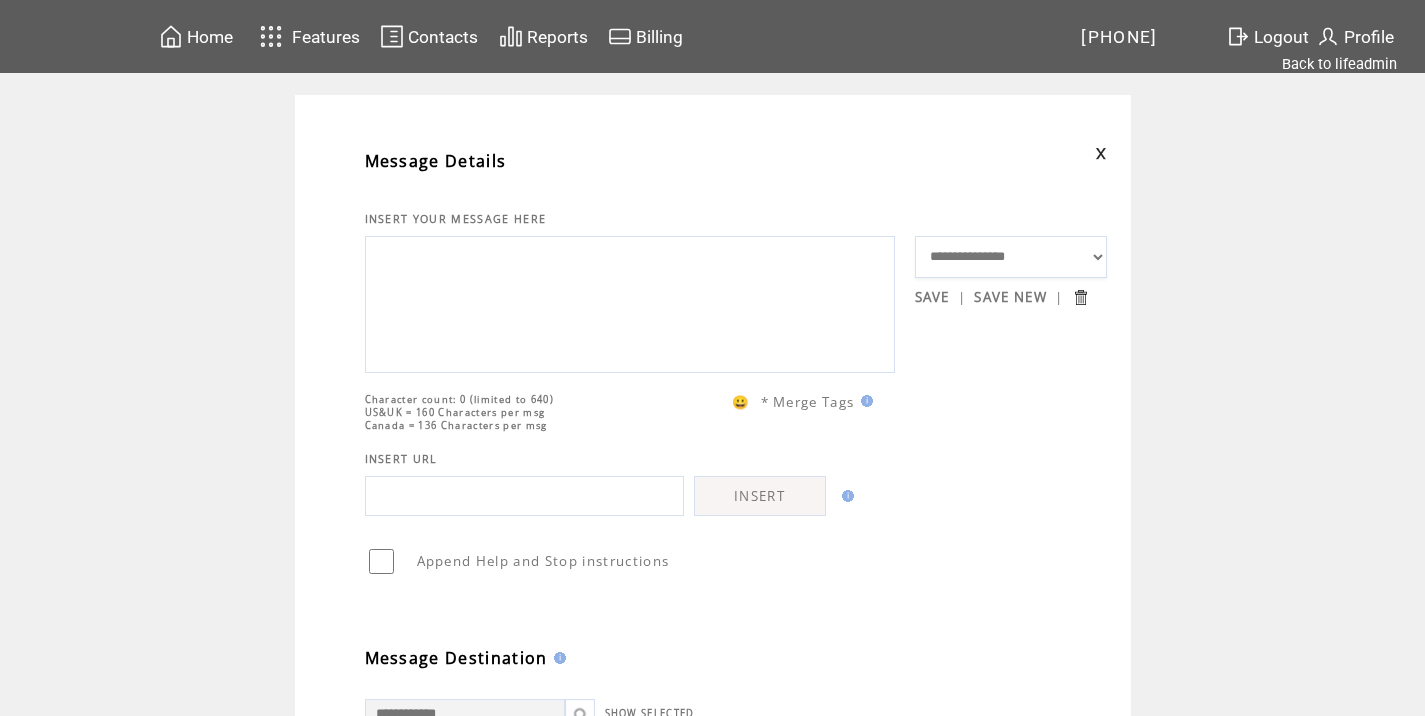 click at bounding box center [630, 302] 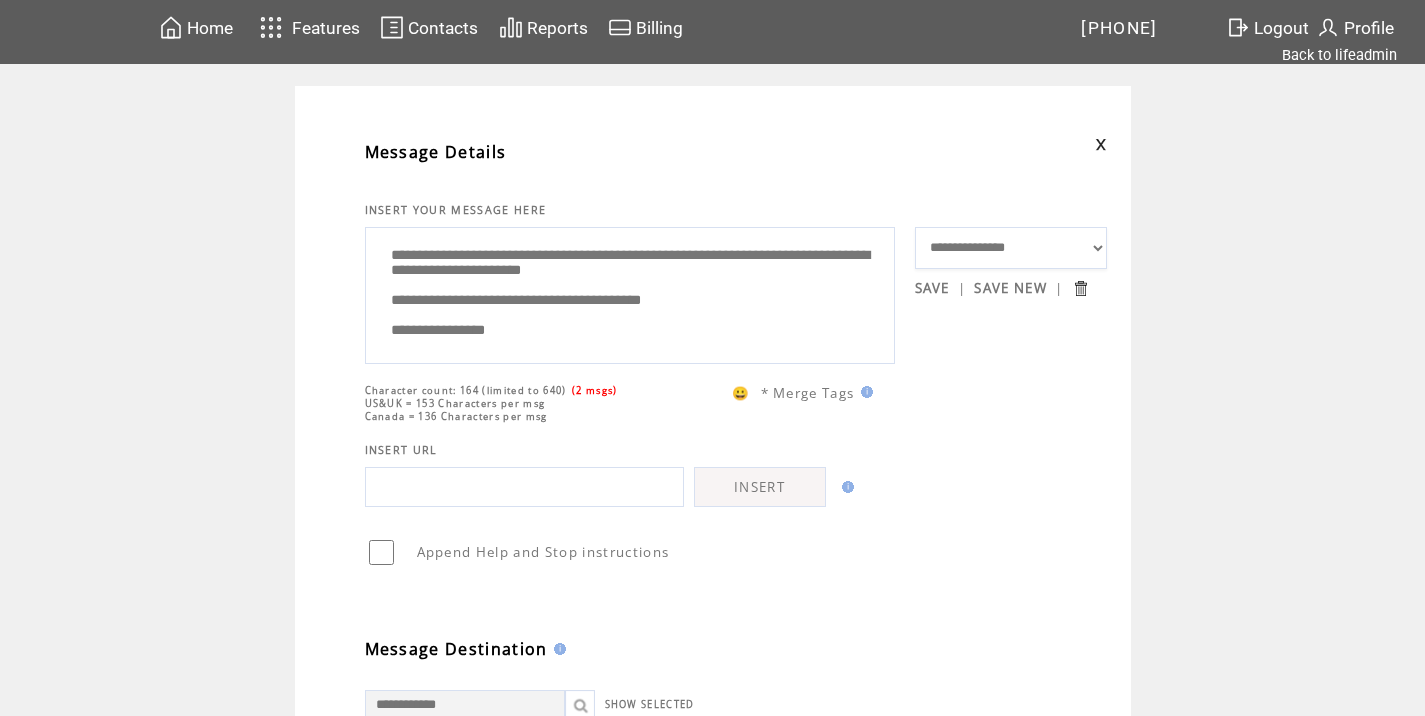 scroll, scrollTop: 10, scrollLeft: 0, axis: vertical 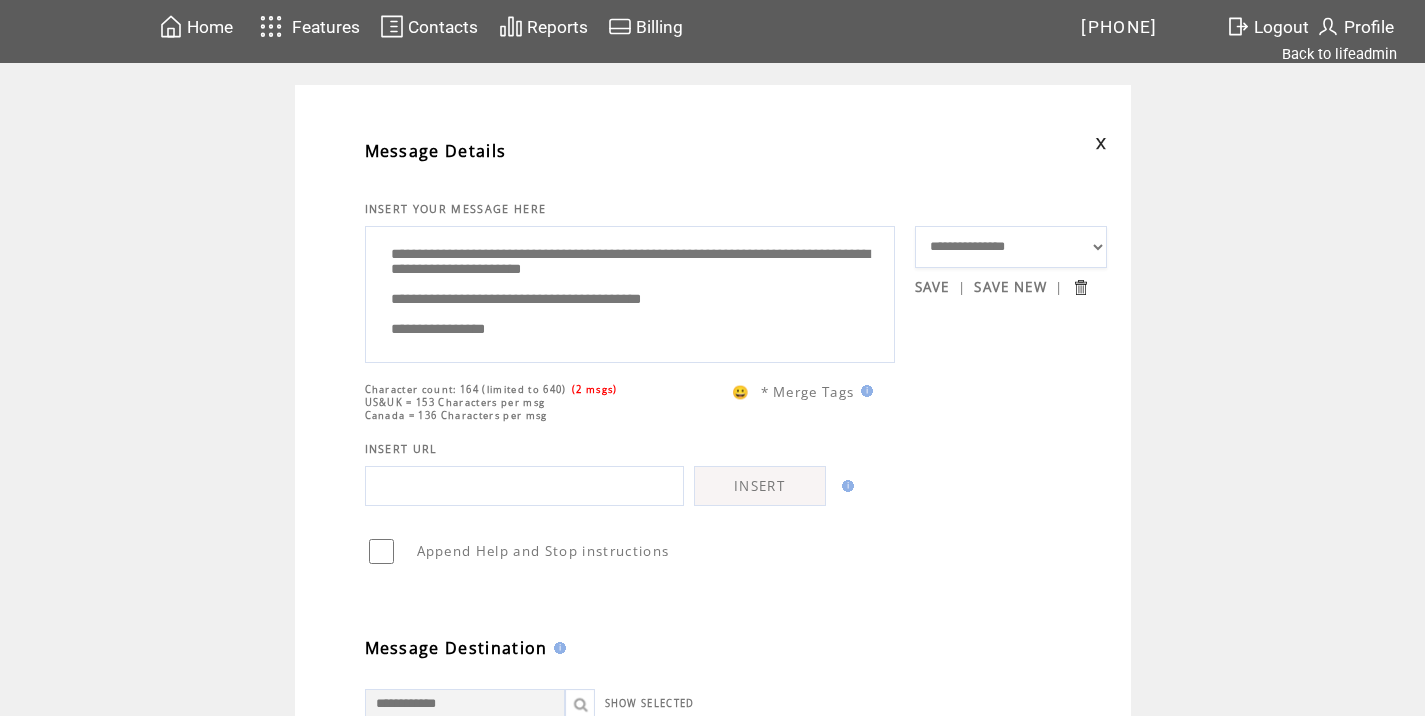 drag, startPoint x: 443, startPoint y: 320, endPoint x: 368, endPoint y: 314, distance: 75.23962 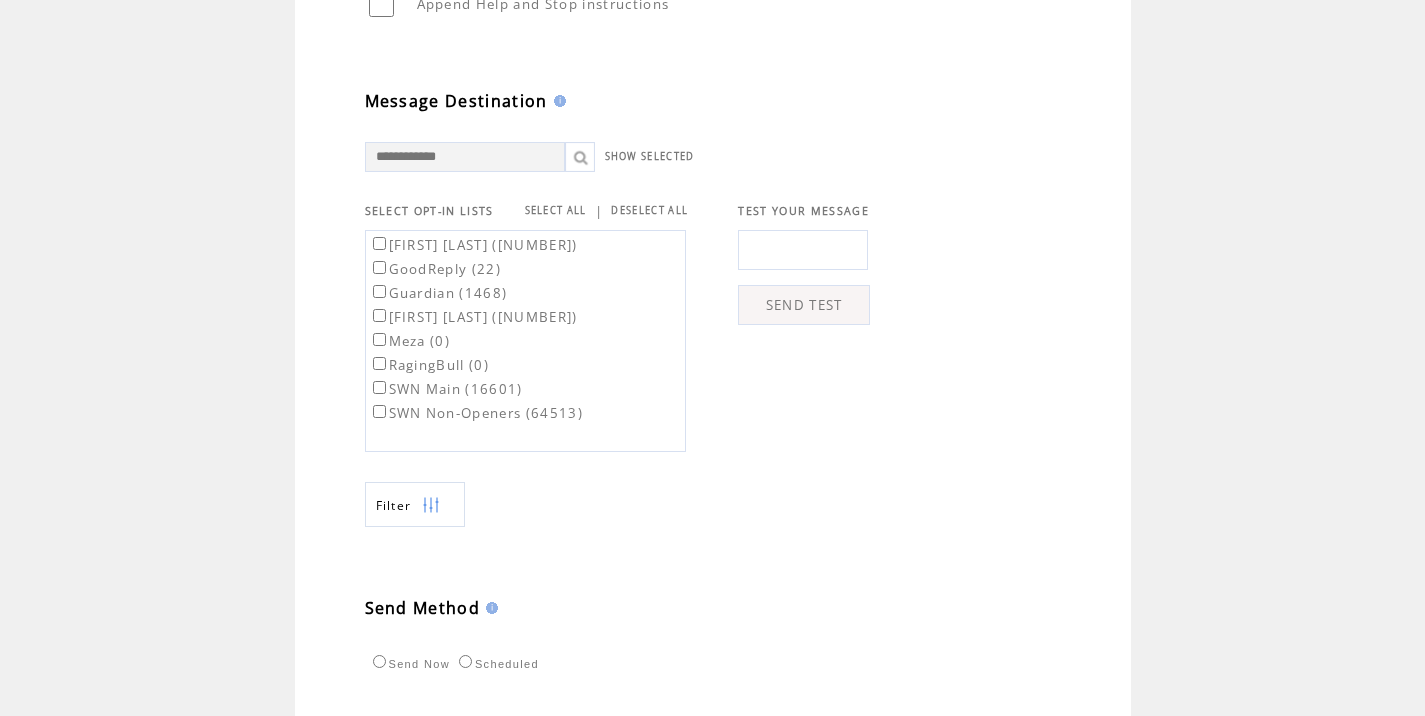 scroll, scrollTop: 562, scrollLeft: 0, axis: vertical 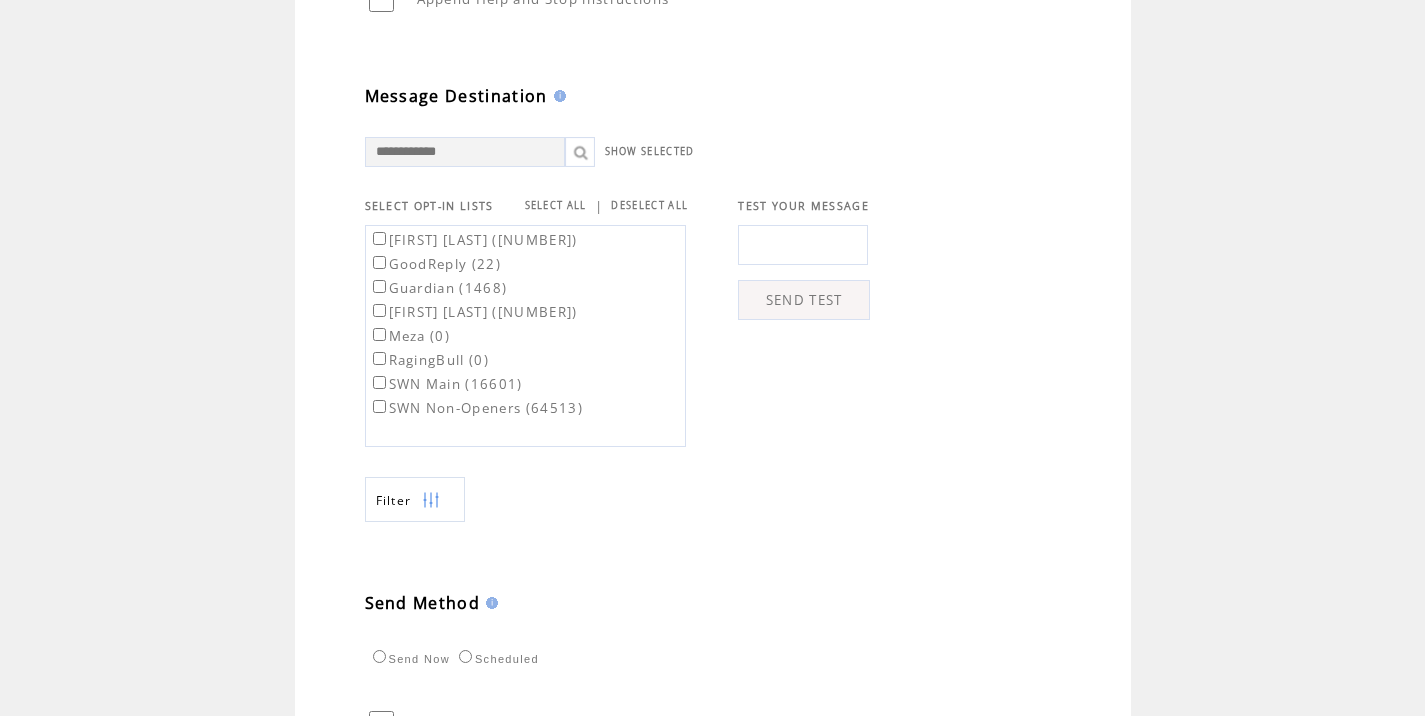 type on "**********" 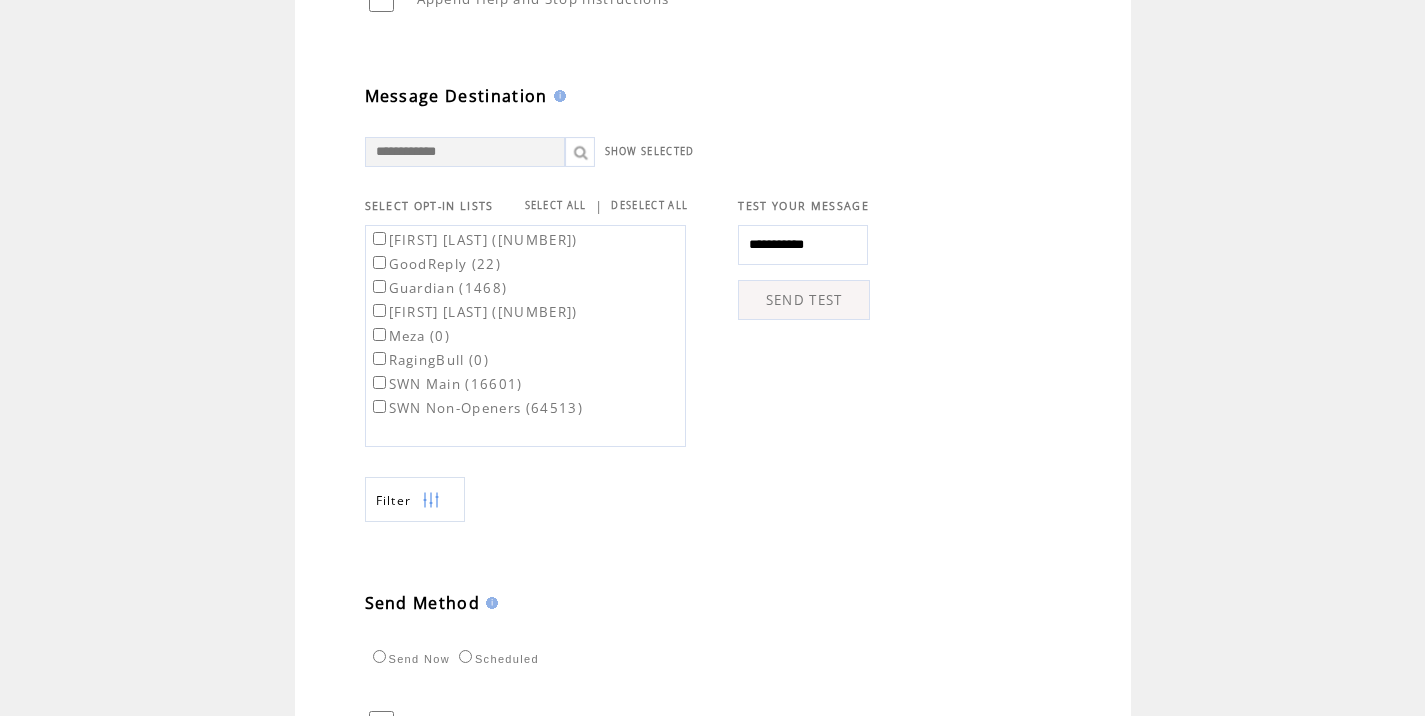 click on "SEND TEST" at bounding box center (804, 300) 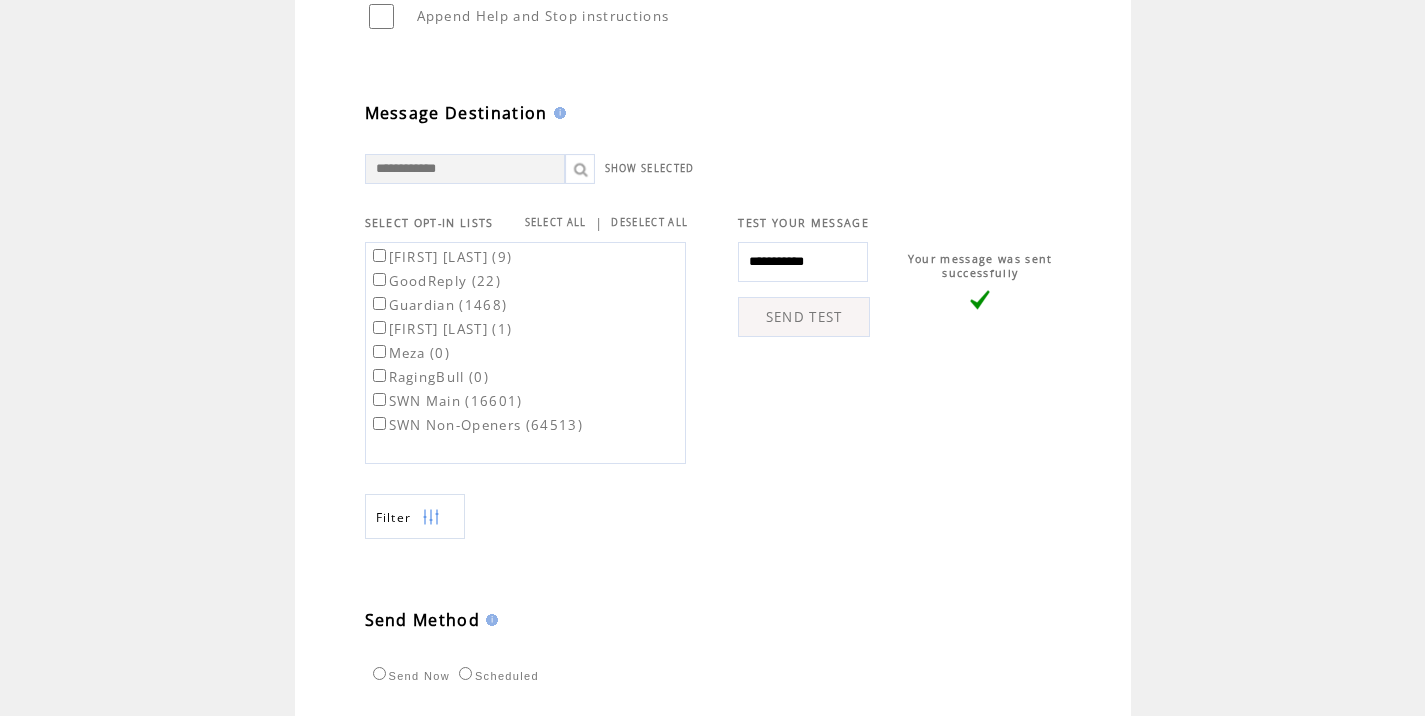 scroll, scrollTop: 597, scrollLeft: 0, axis: vertical 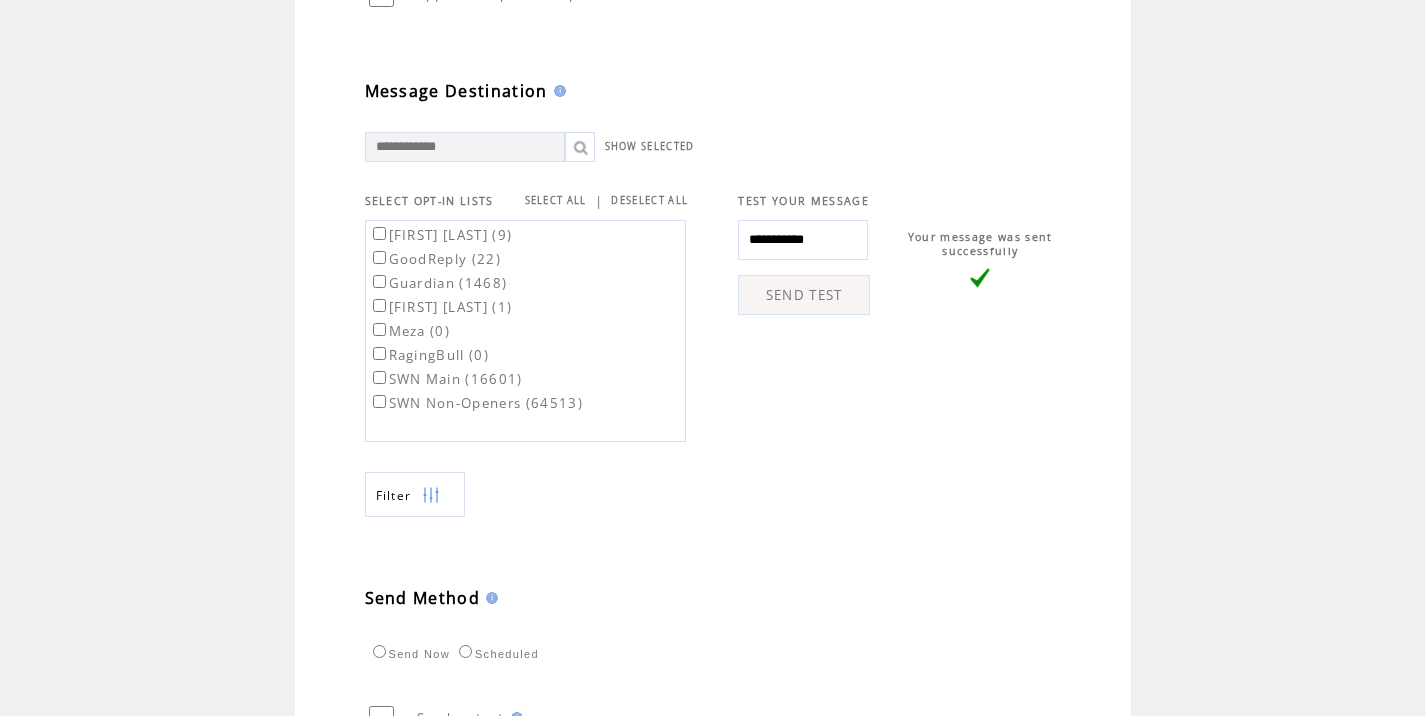 click on "SWN Main (16601)" at bounding box center (446, 379) 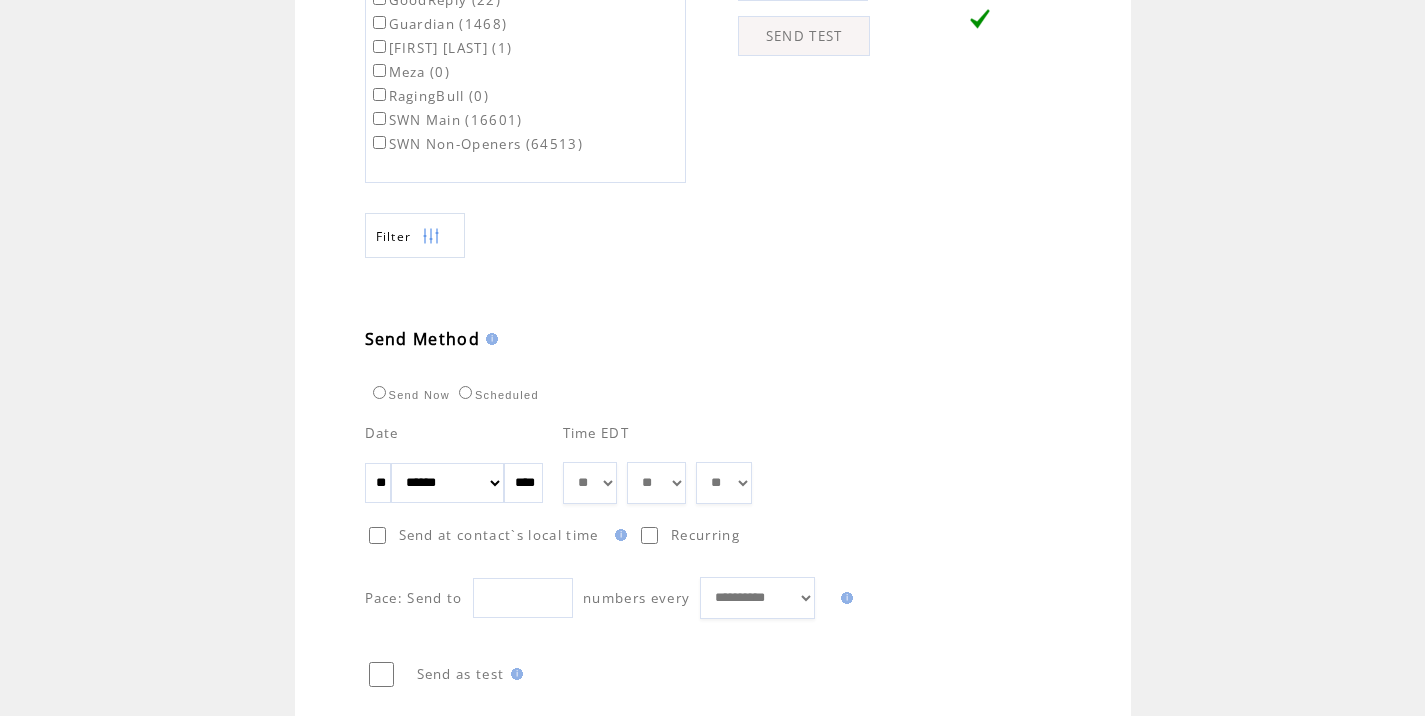 scroll, scrollTop: 875, scrollLeft: 10, axis: both 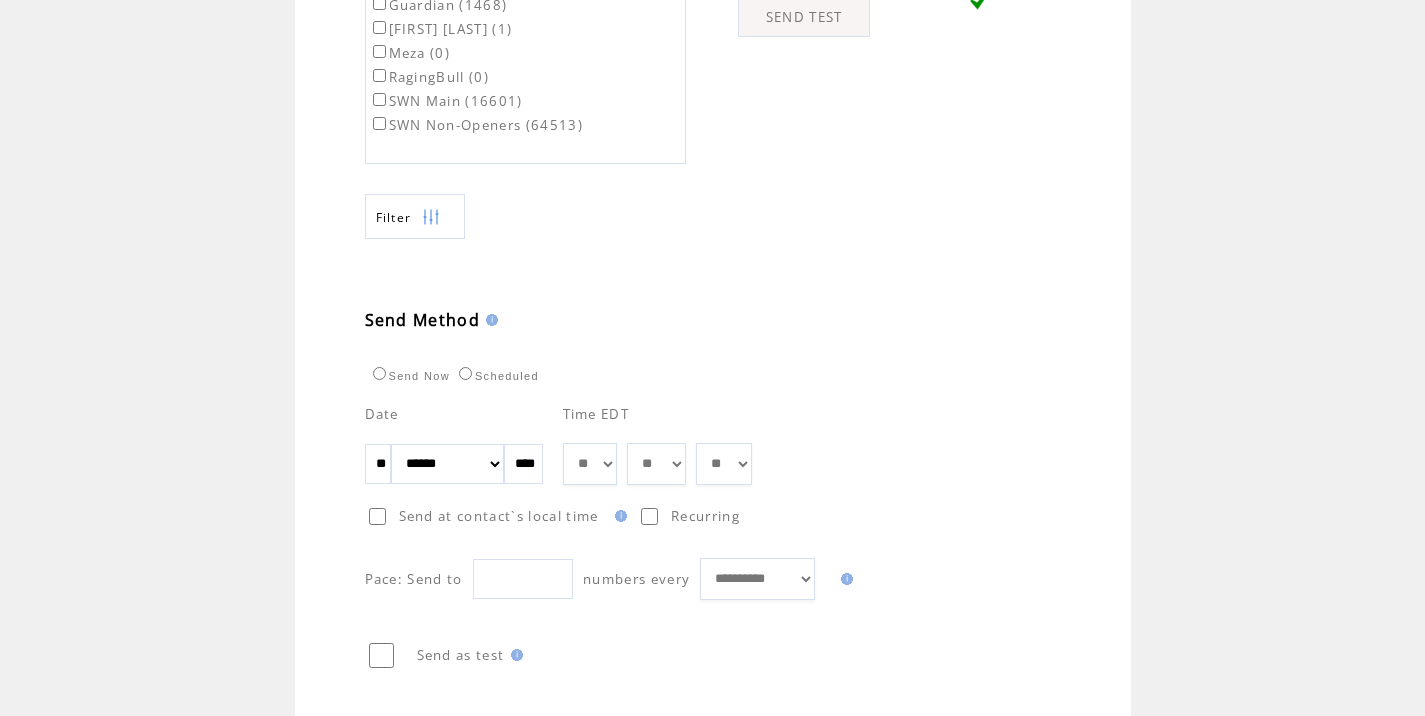 click on "** 	 ** 	 ** 	 ** 	 ** 	 ** 	 ** 	 ** 	 ** 	 ** 	 ** 	 ** 	 **" at bounding box center (590, 464) 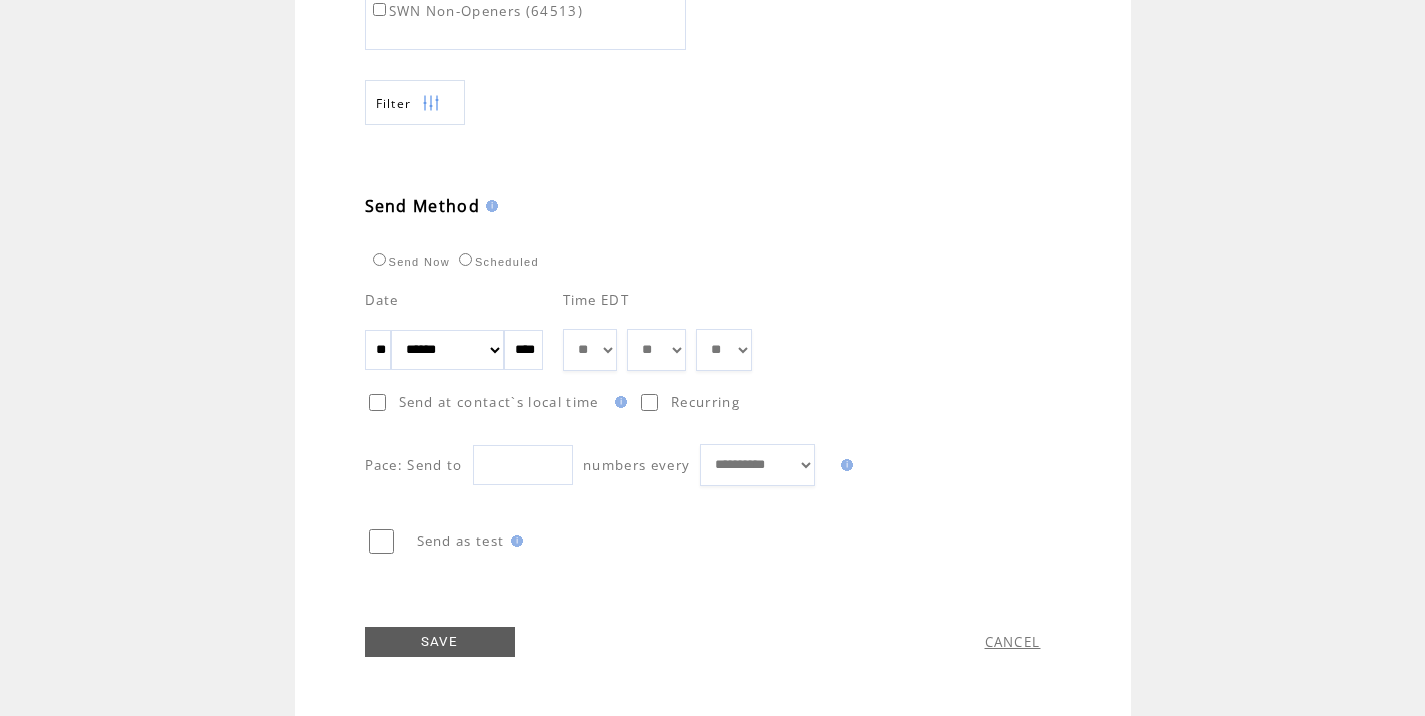 click on "SAVE" at bounding box center (440, 642) 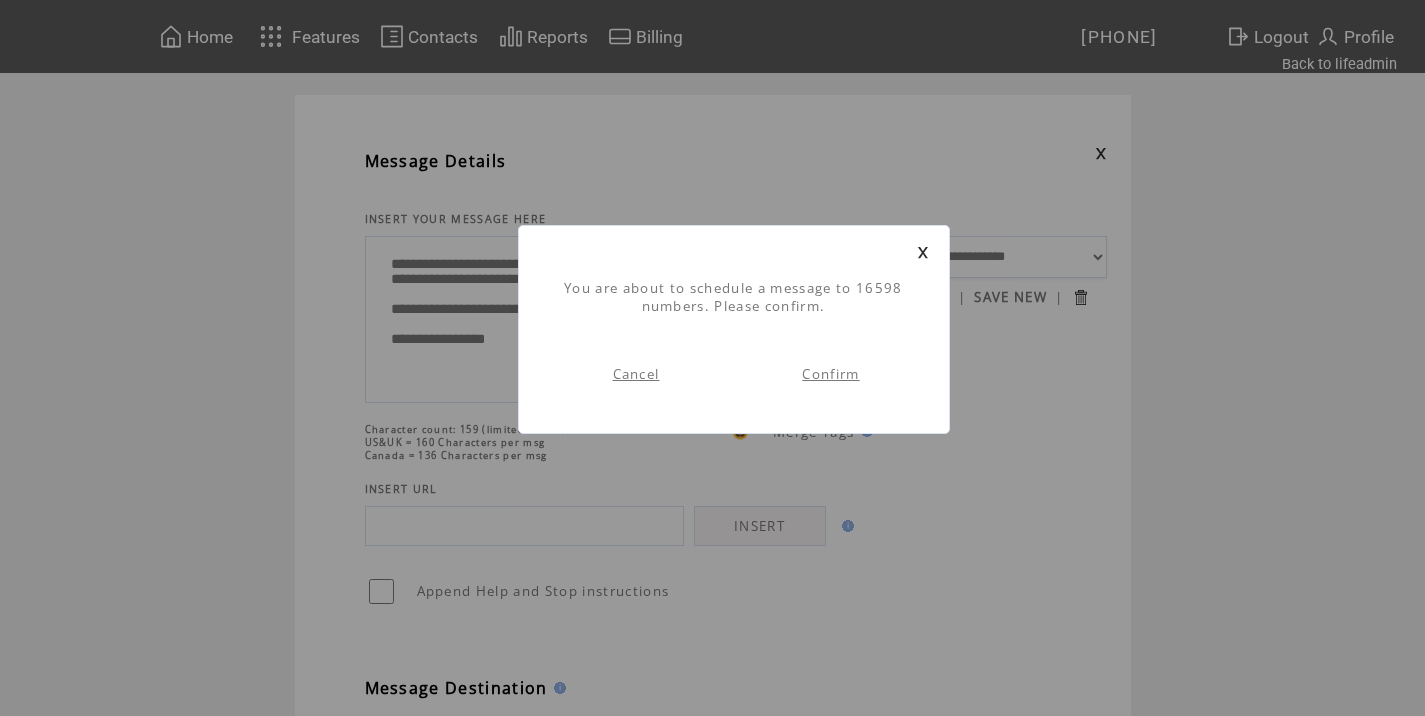 scroll, scrollTop: 1, scrollLeft: 0, axis: vertical 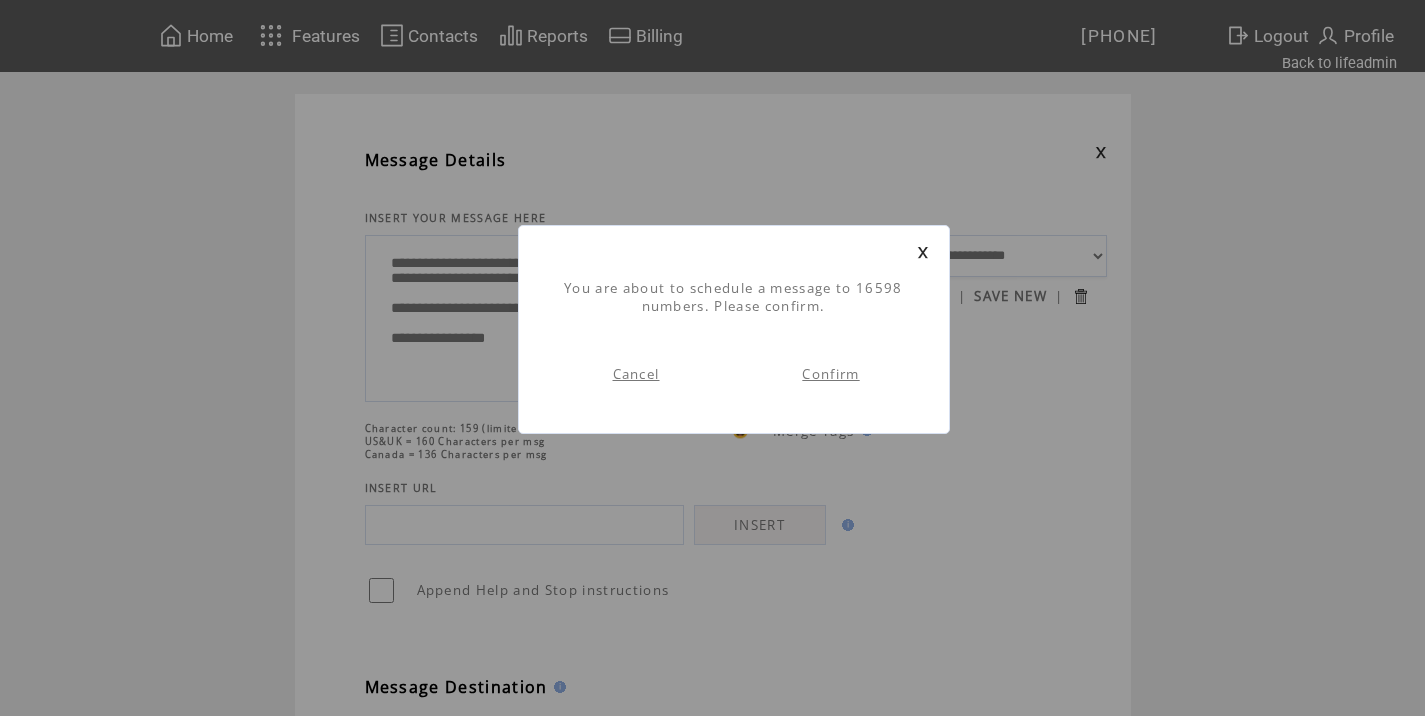 click on "Confirm" at bounding box center [830, 374] 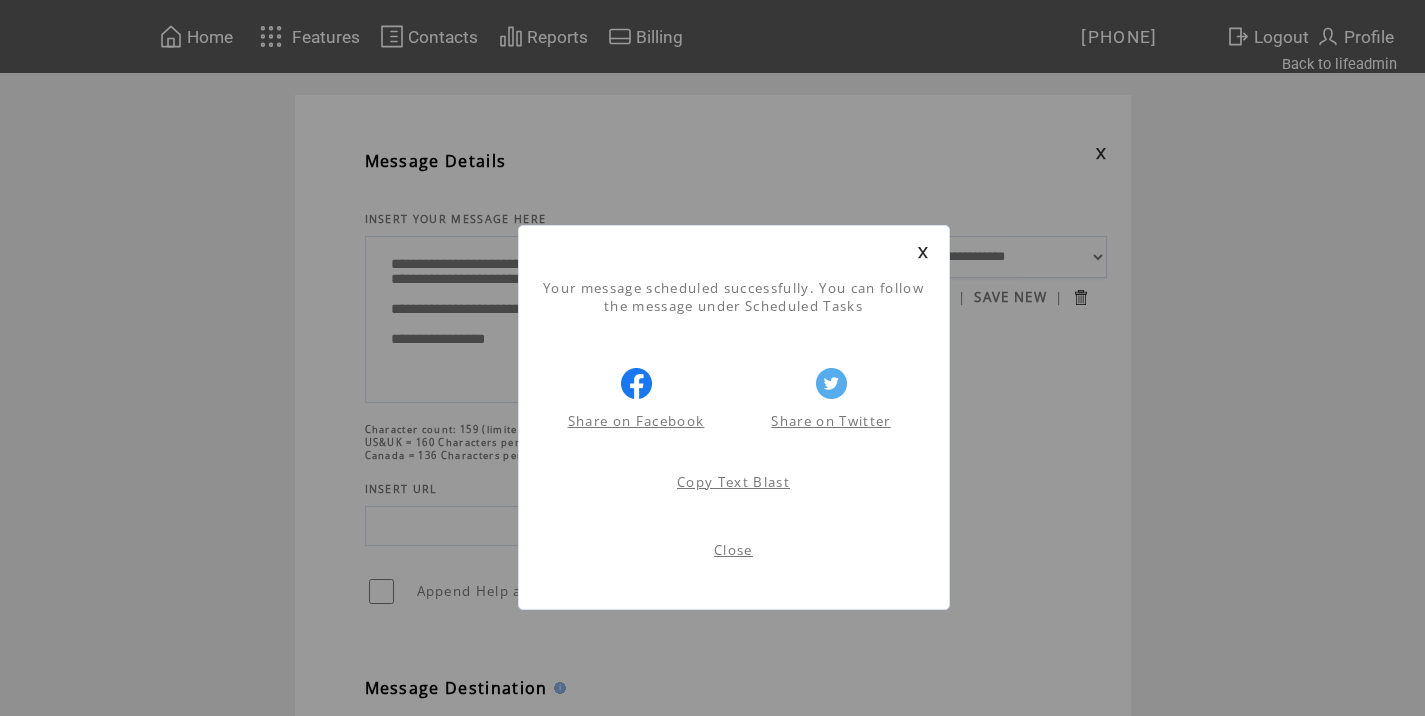 scroll, scrollTop: 1, scrollLeft: 0, axis: vertical 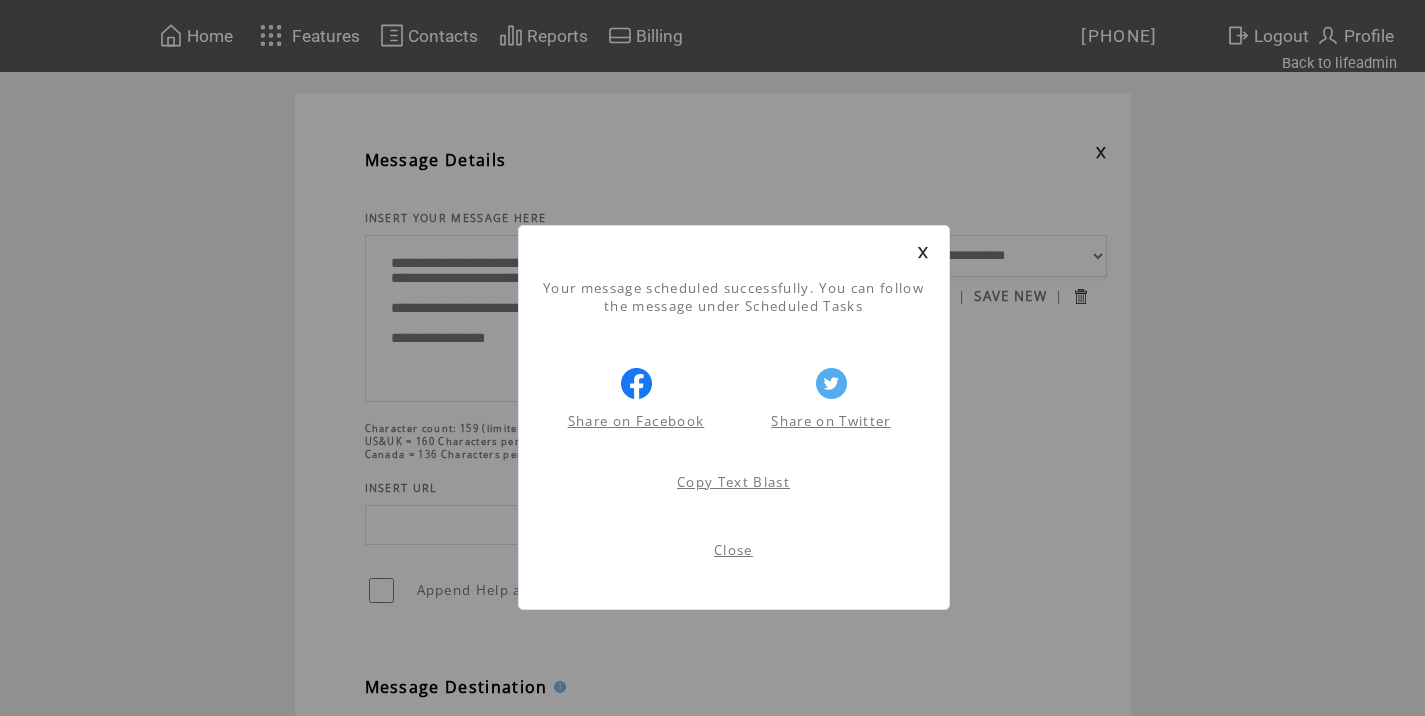 click on "Close" at bounding box center [733, 550] 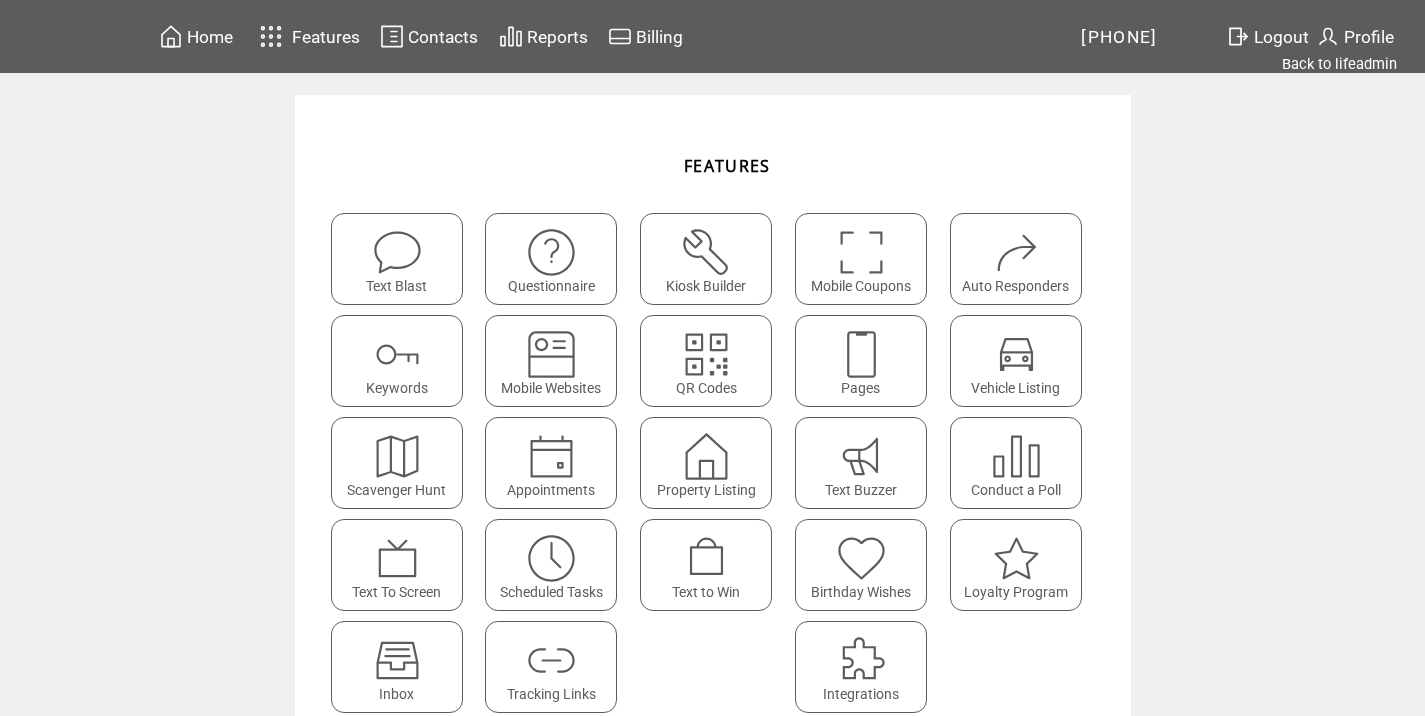 scroll, scrollTop: 0, scrollLeft: 0, axis: both 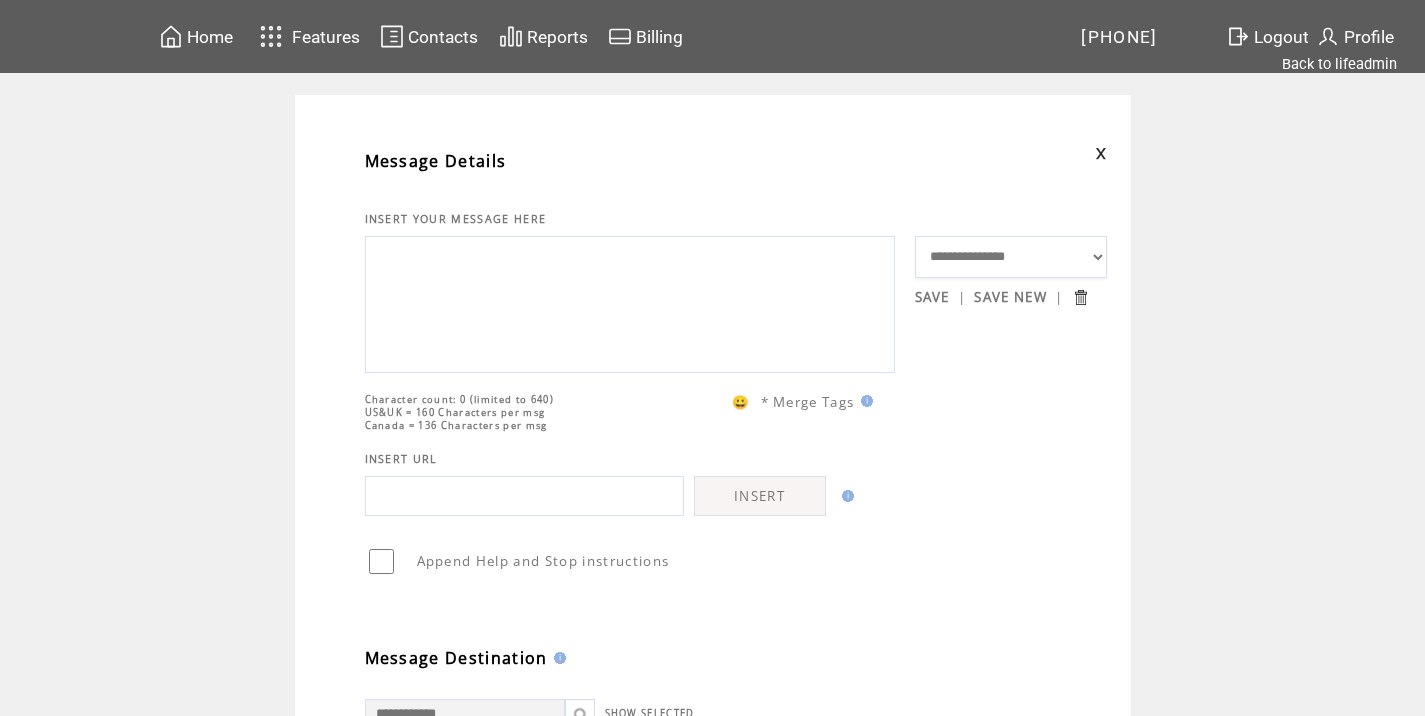 click at bounding box center (630, 302) 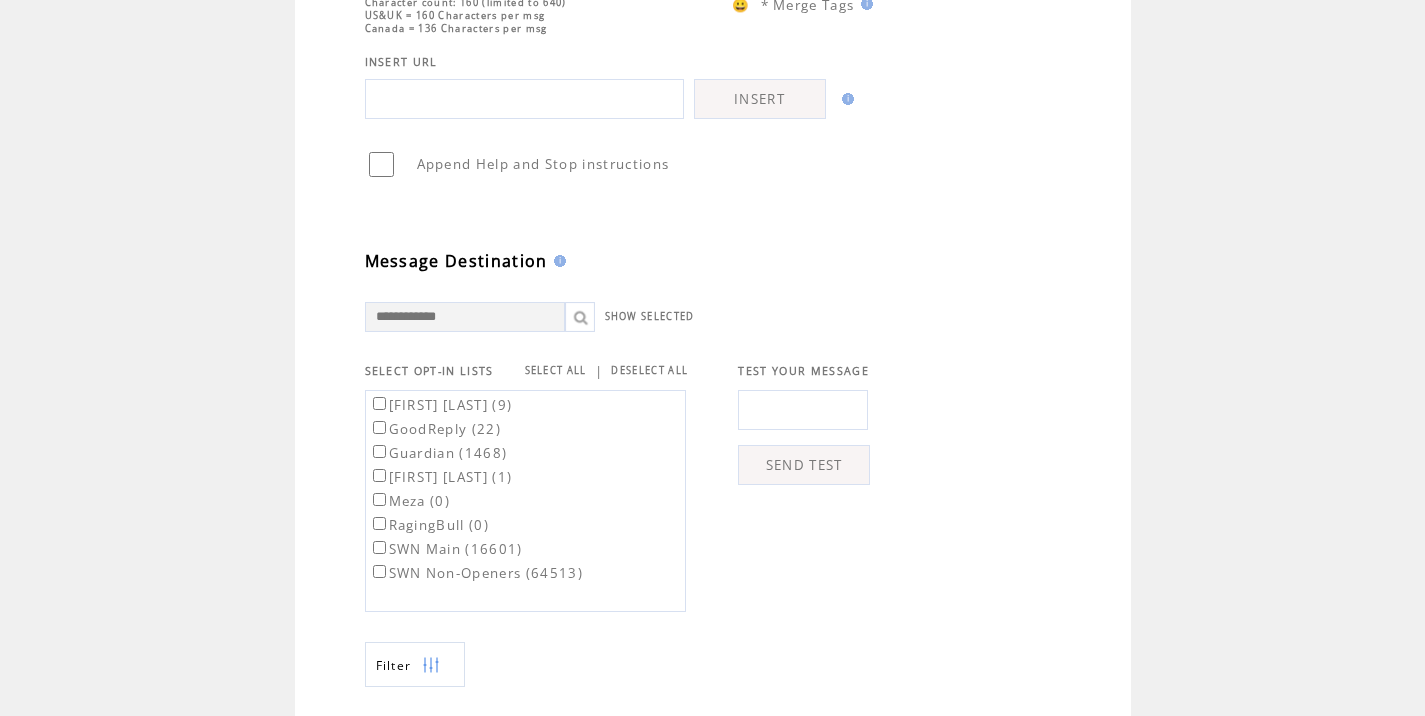 scroll, scrollTop: 416, scrollLeft: 0, axis: vertical 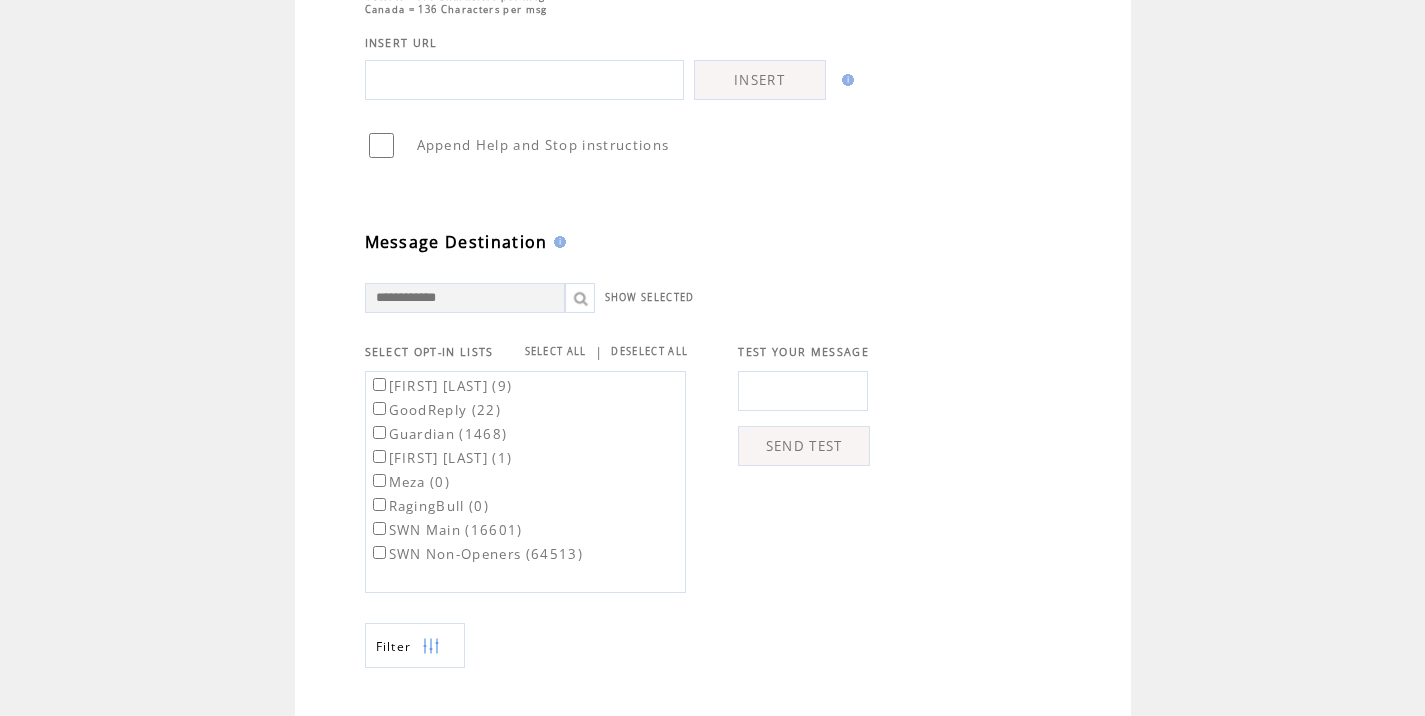 type on "**********" 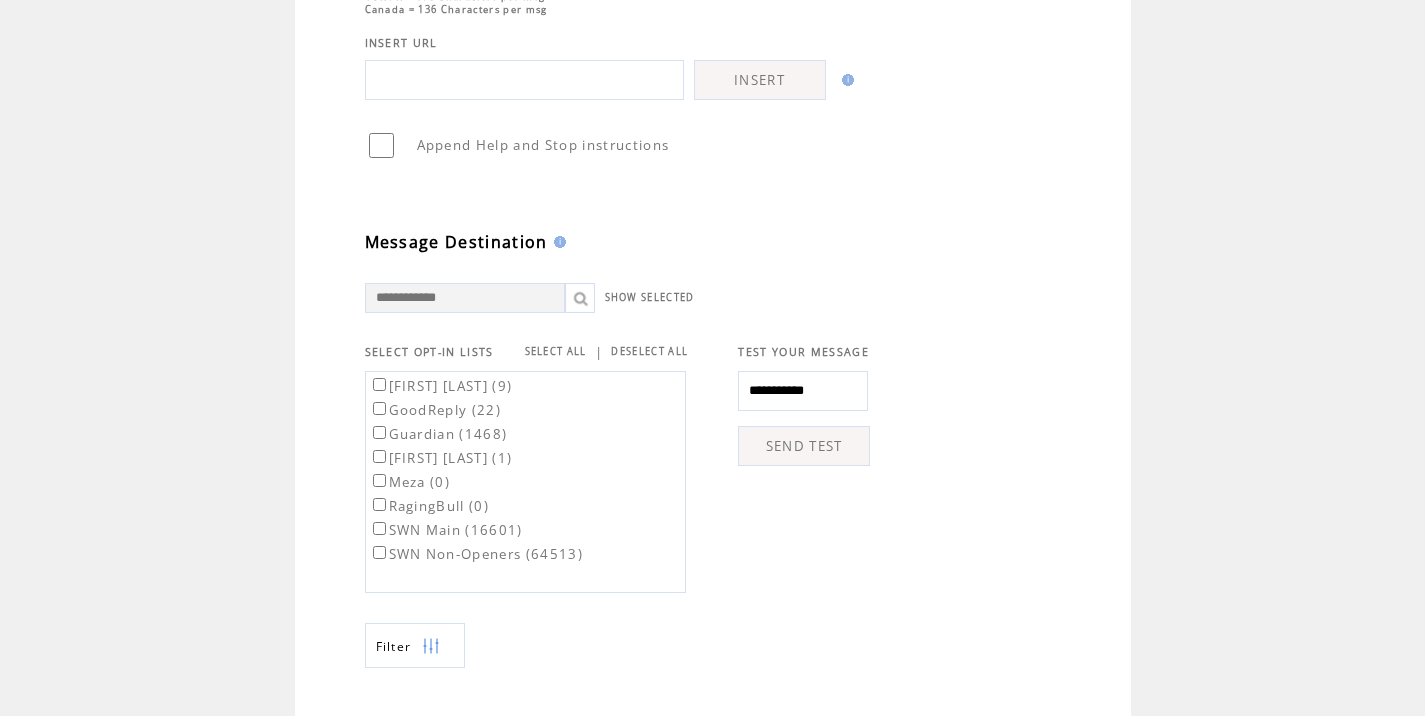 click on "SEND TEST" at bounding box center (804, 446) 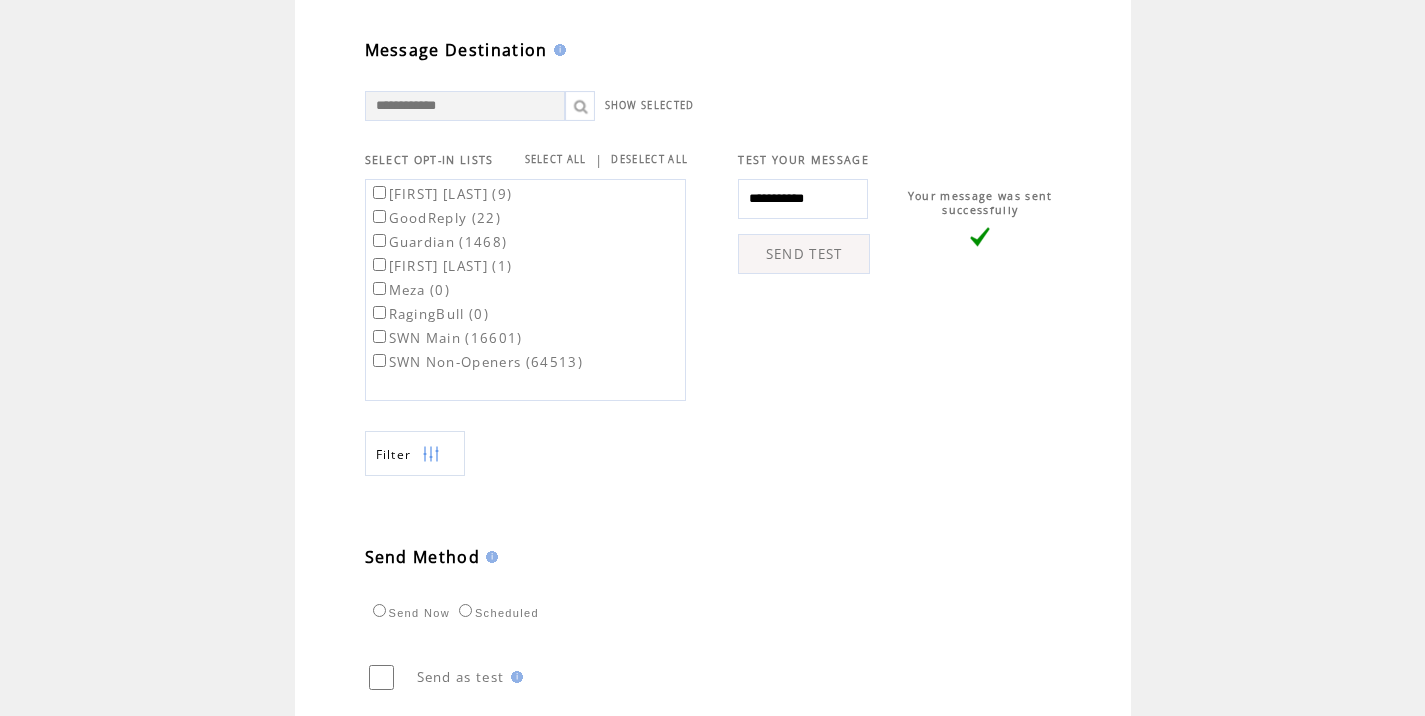scroll, scrollTop: 774, scrollLeft: 0, axis: vertical 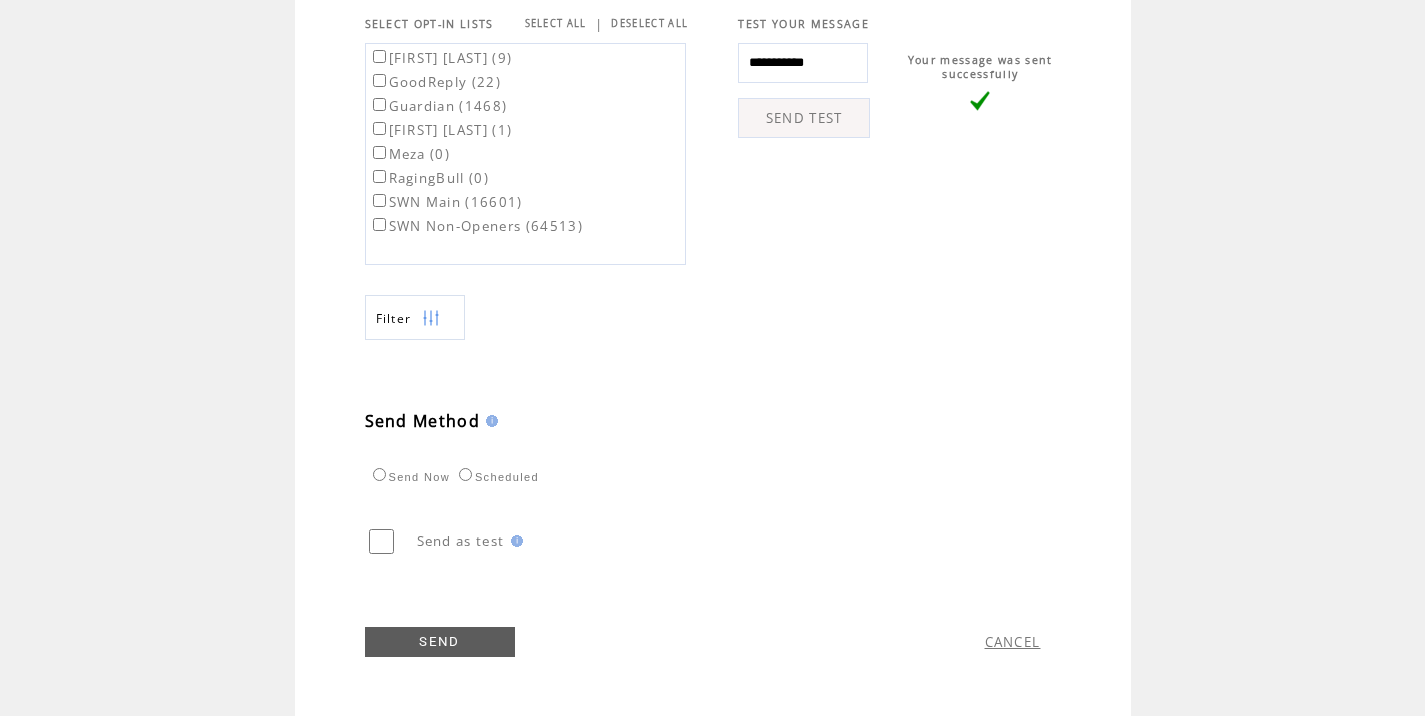 click on "SWN Main (16601)" at bounding box center [446, 202] 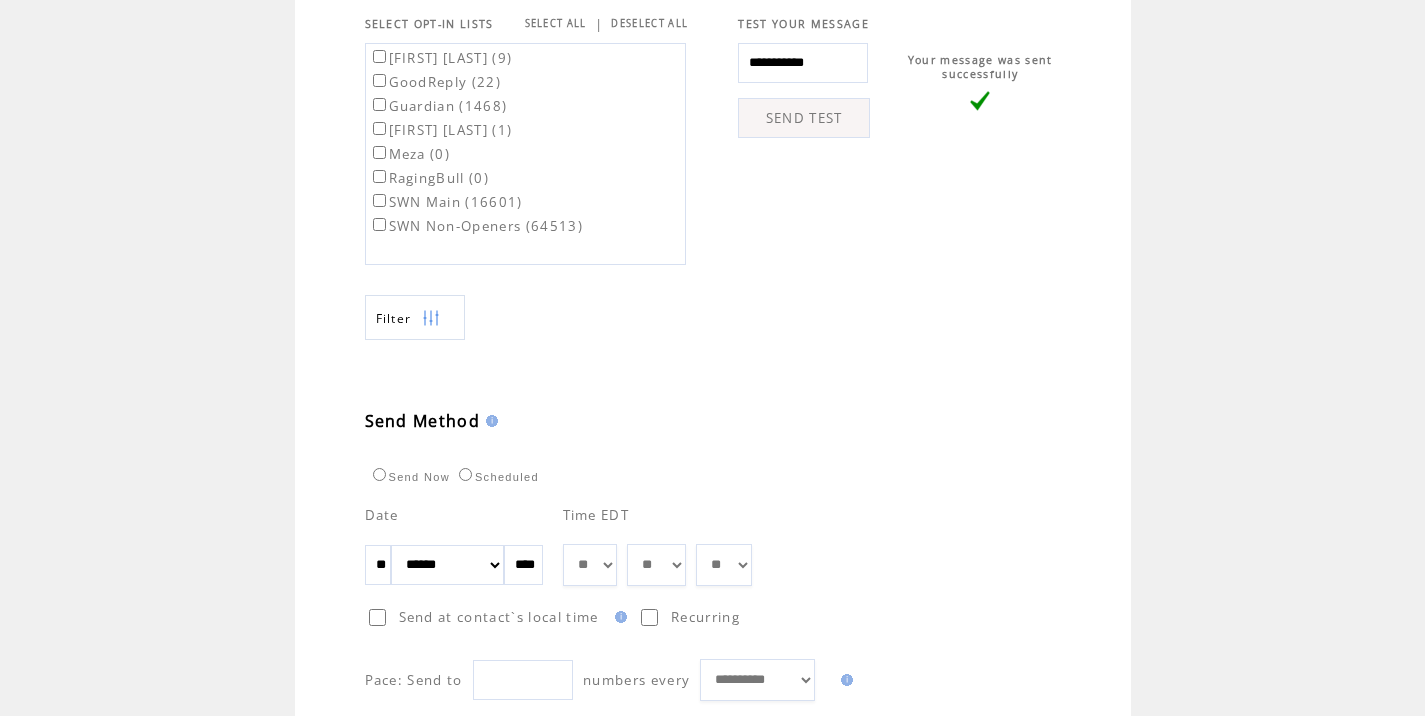 click on "** 	 ** 	 ** 	 ** 	 ** 	 ** 	 ** 	 ** 	 ** 	 ** 	 ** 	 ** 	 **" at bounding box center [590, 565] 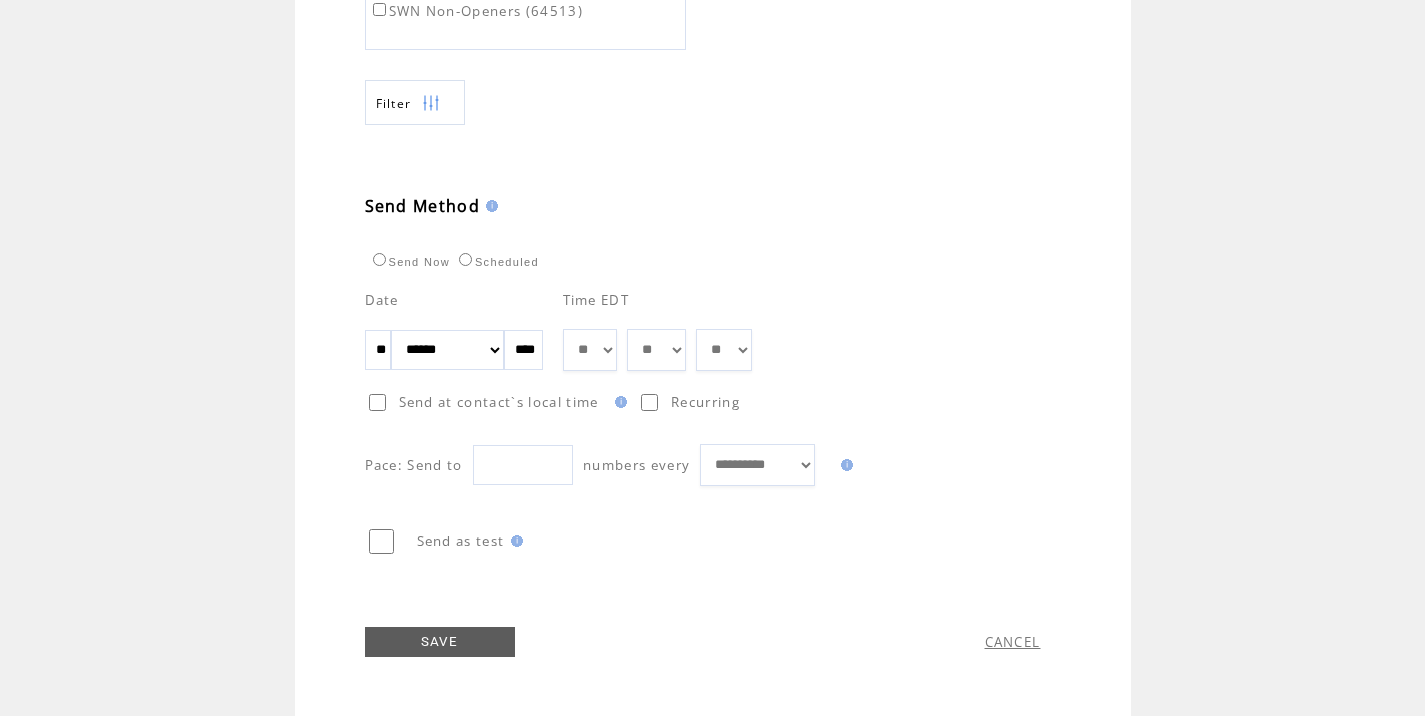 click on "SAVE" at bounding box center (440, 642) 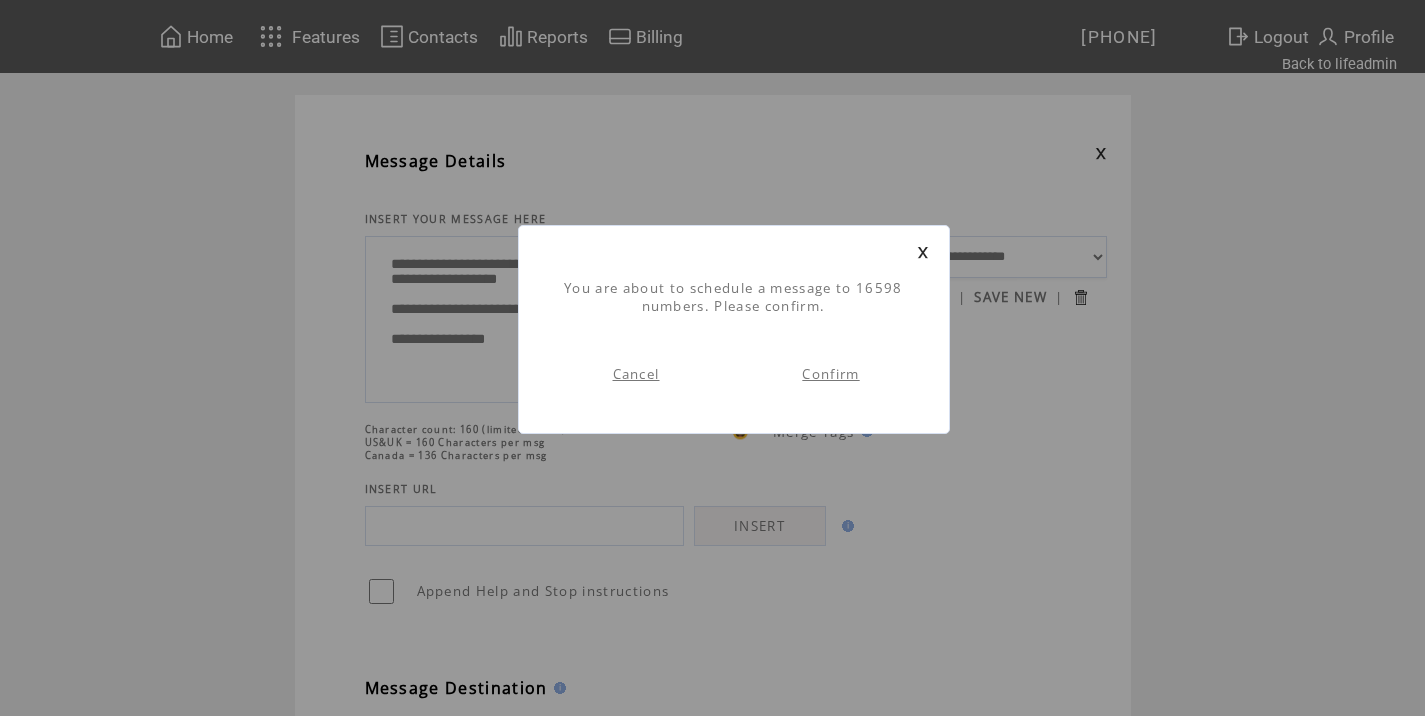scroll, scrollTop: 1, scrollLeft: 0, axis: vertical 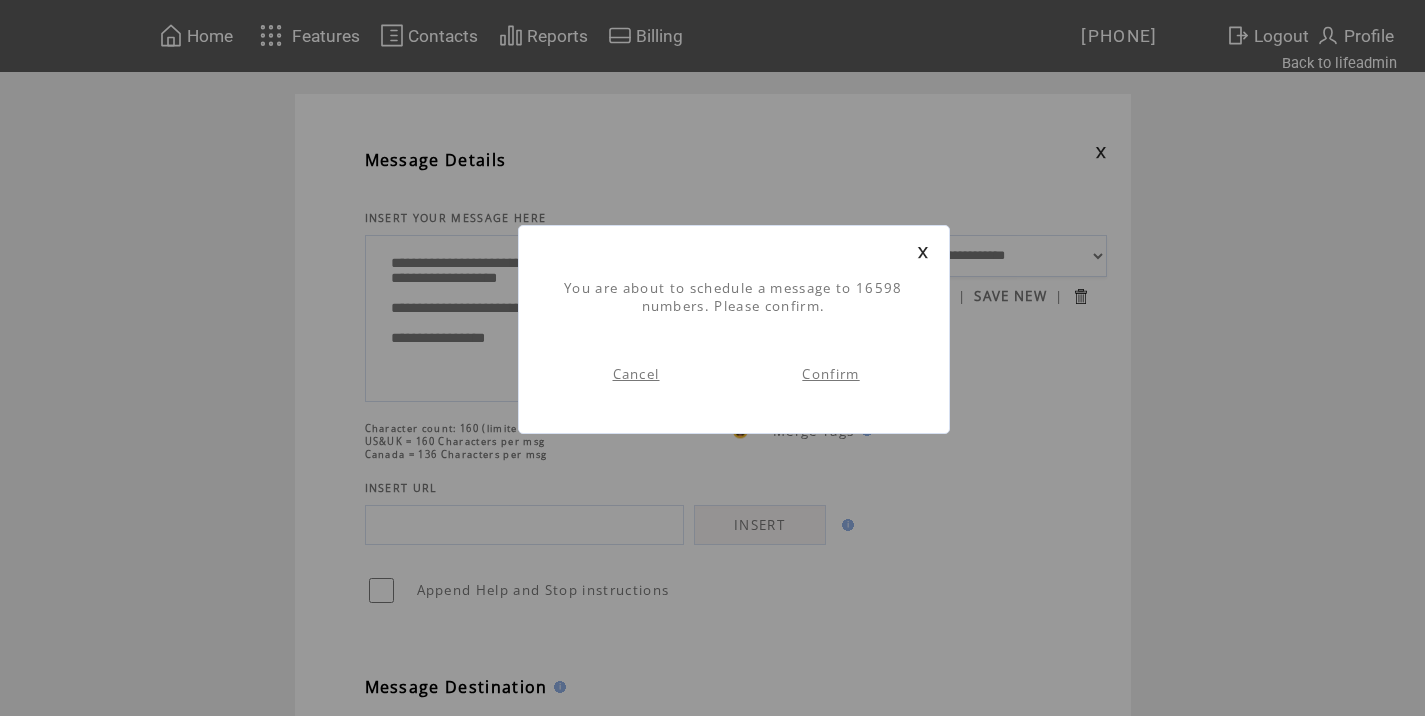 click on "Confirm" at bounding box center [830, 374] 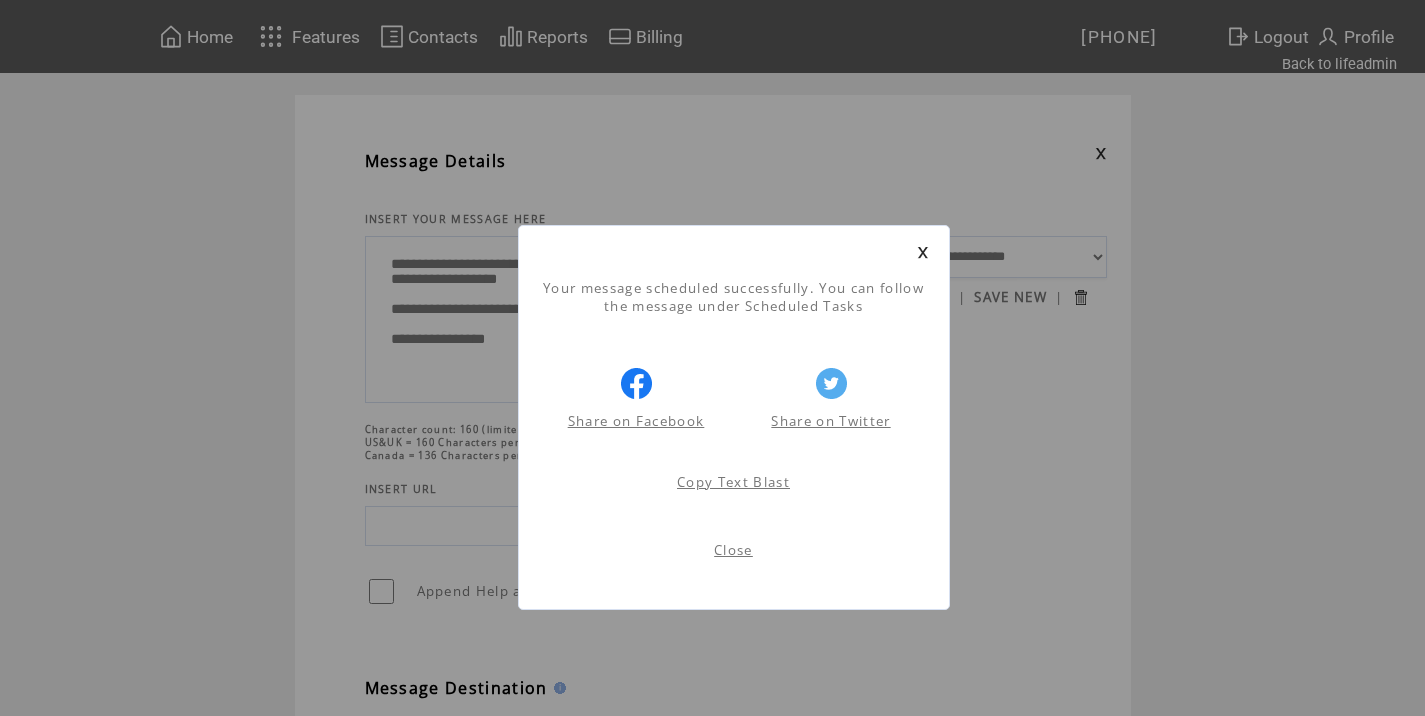 scroll, scrollTop: 1, scrollLeft: 0, axis: vertical 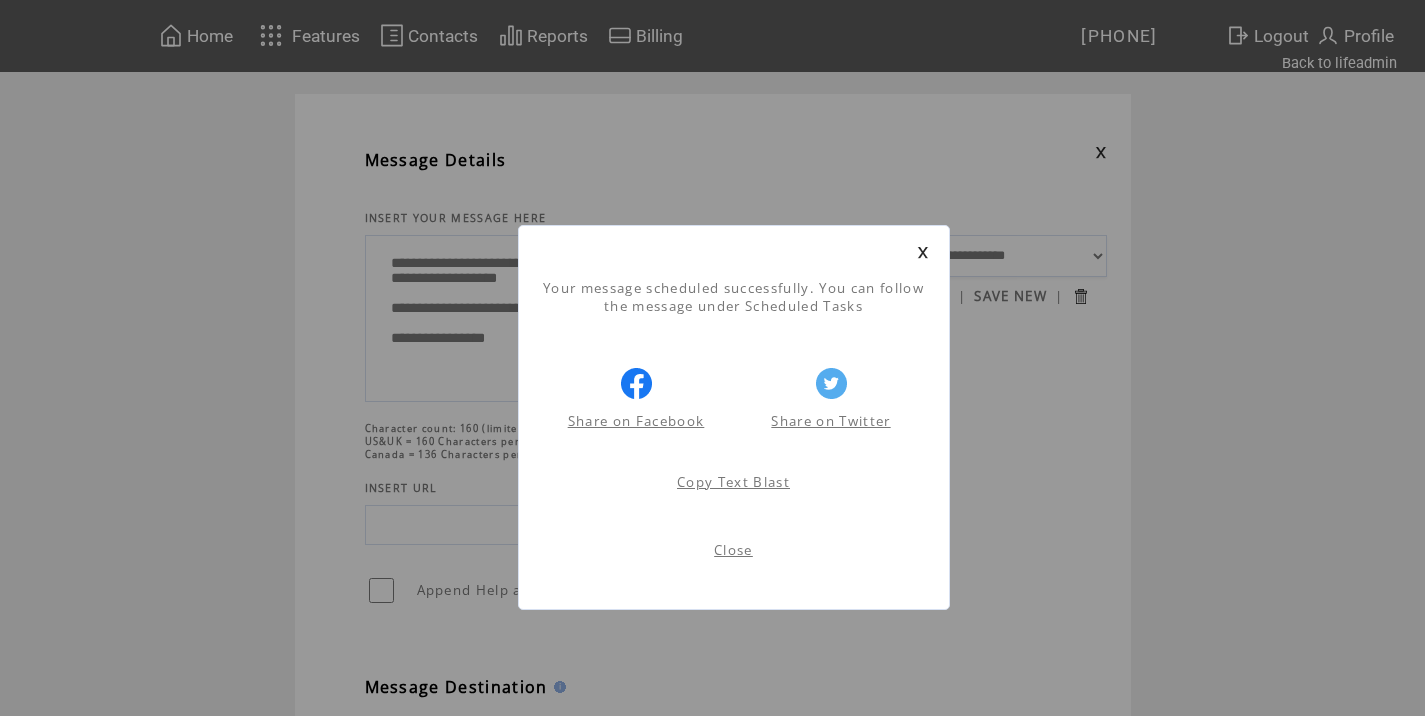 click on "Close" at bounding box center (733, 550) 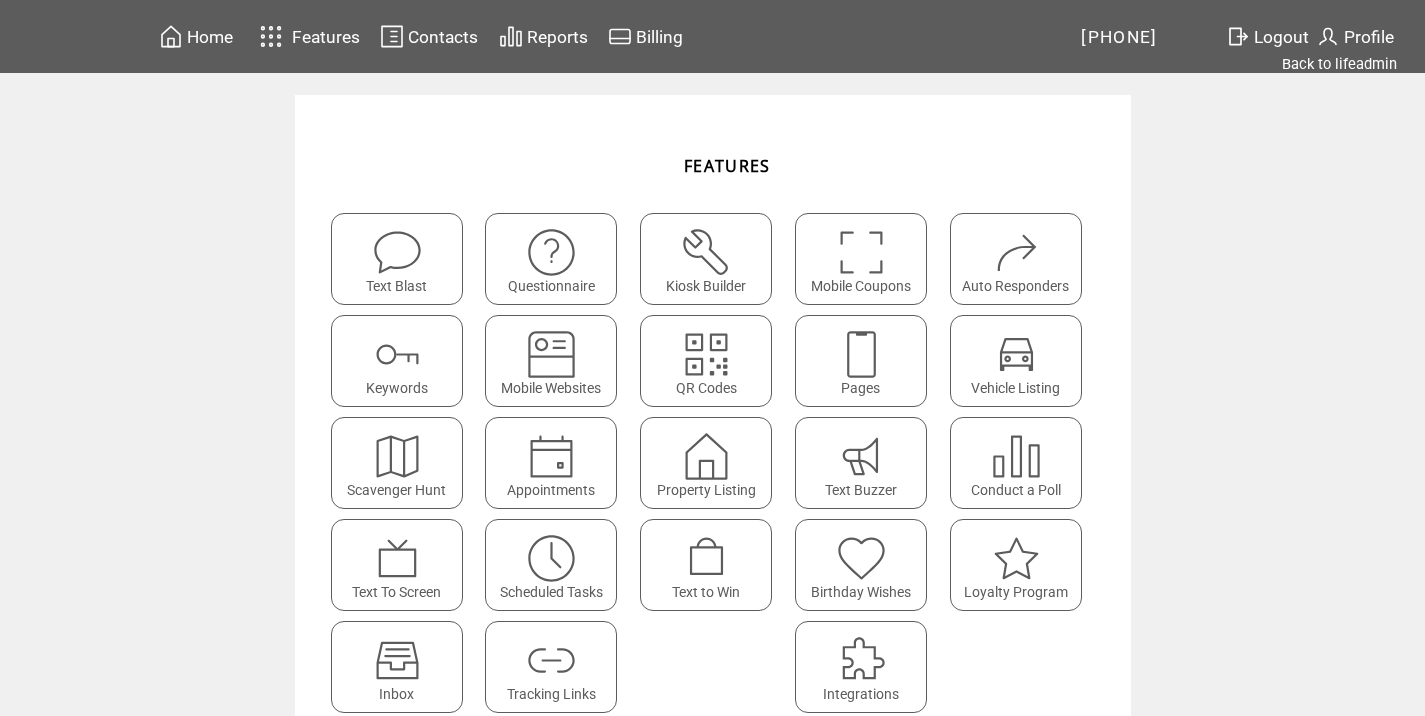 scroll, scrollTop: 0, scrollLeft: 0, axis: both 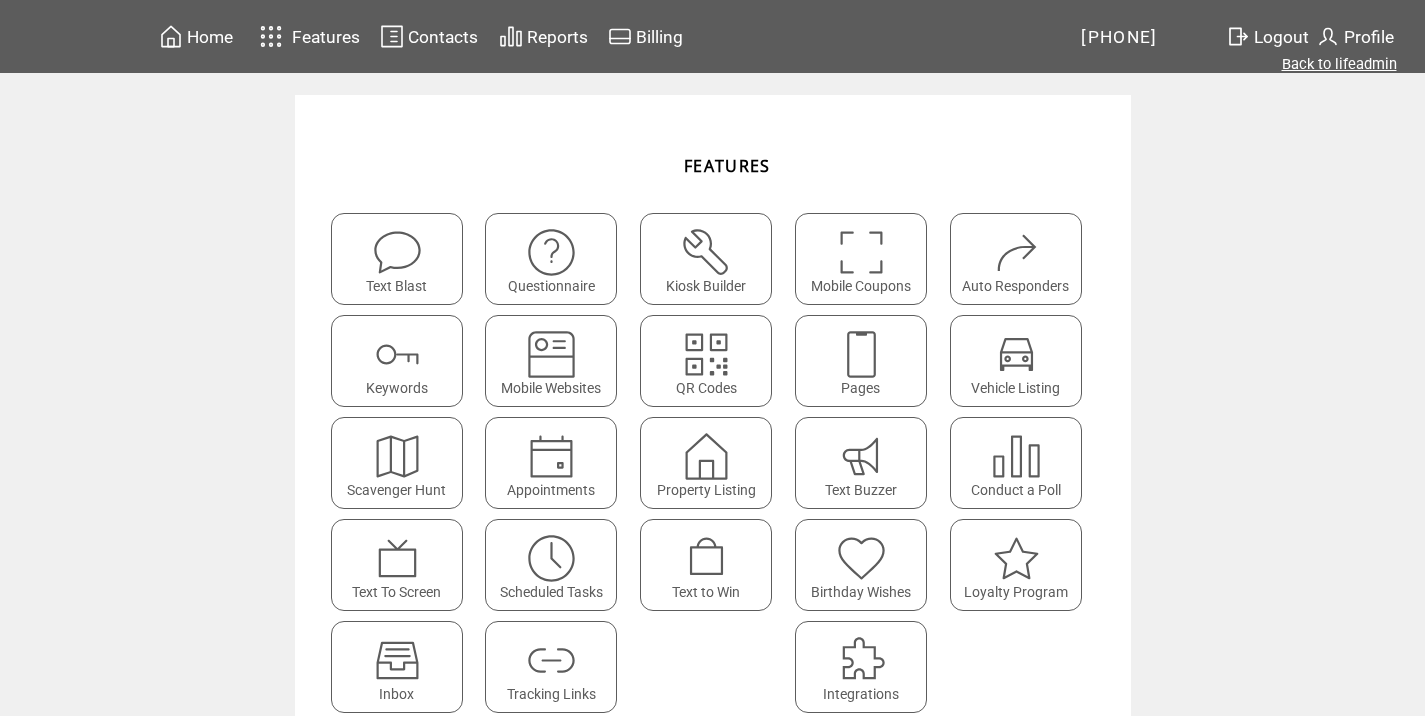 click on "Back to lifeadmin" at bounding box center [1339, 64] 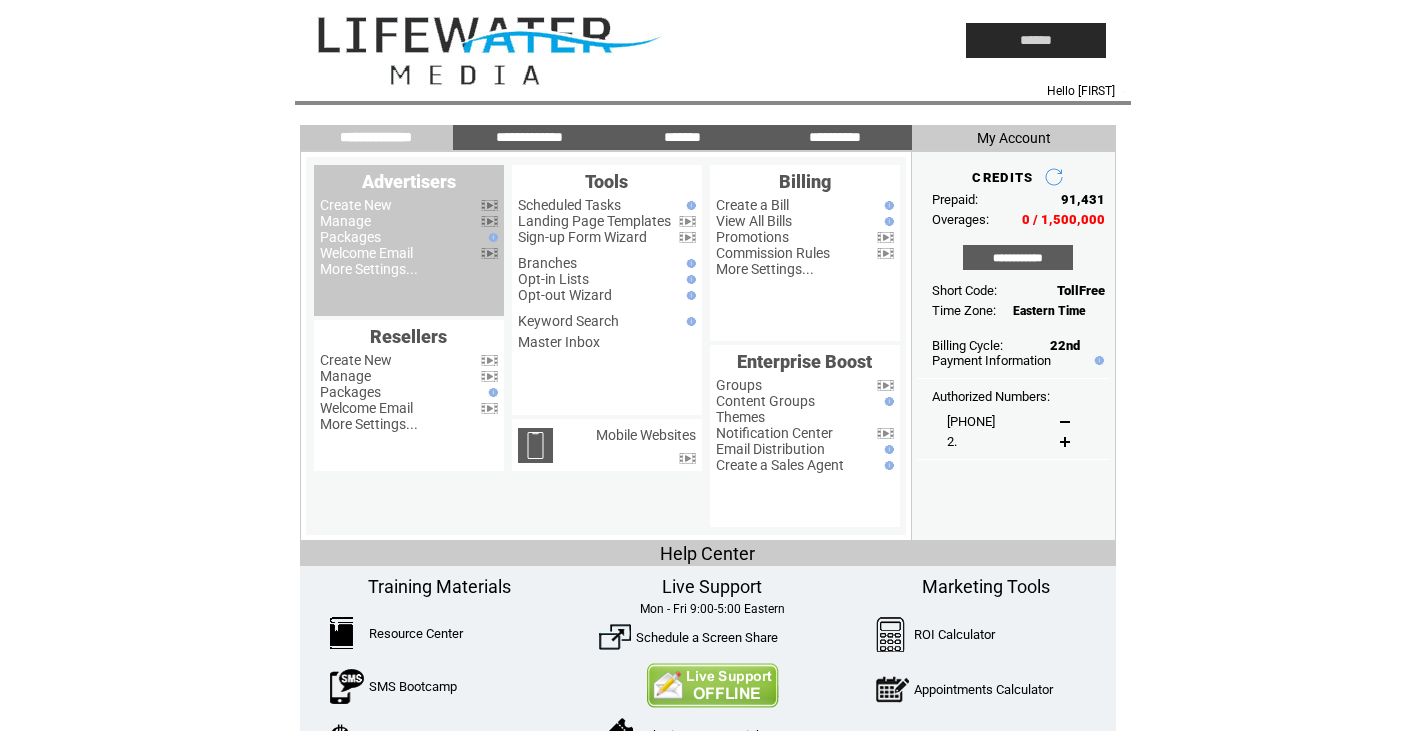scroll, scrollTop: 0, scrollLeft: 0, axis: both 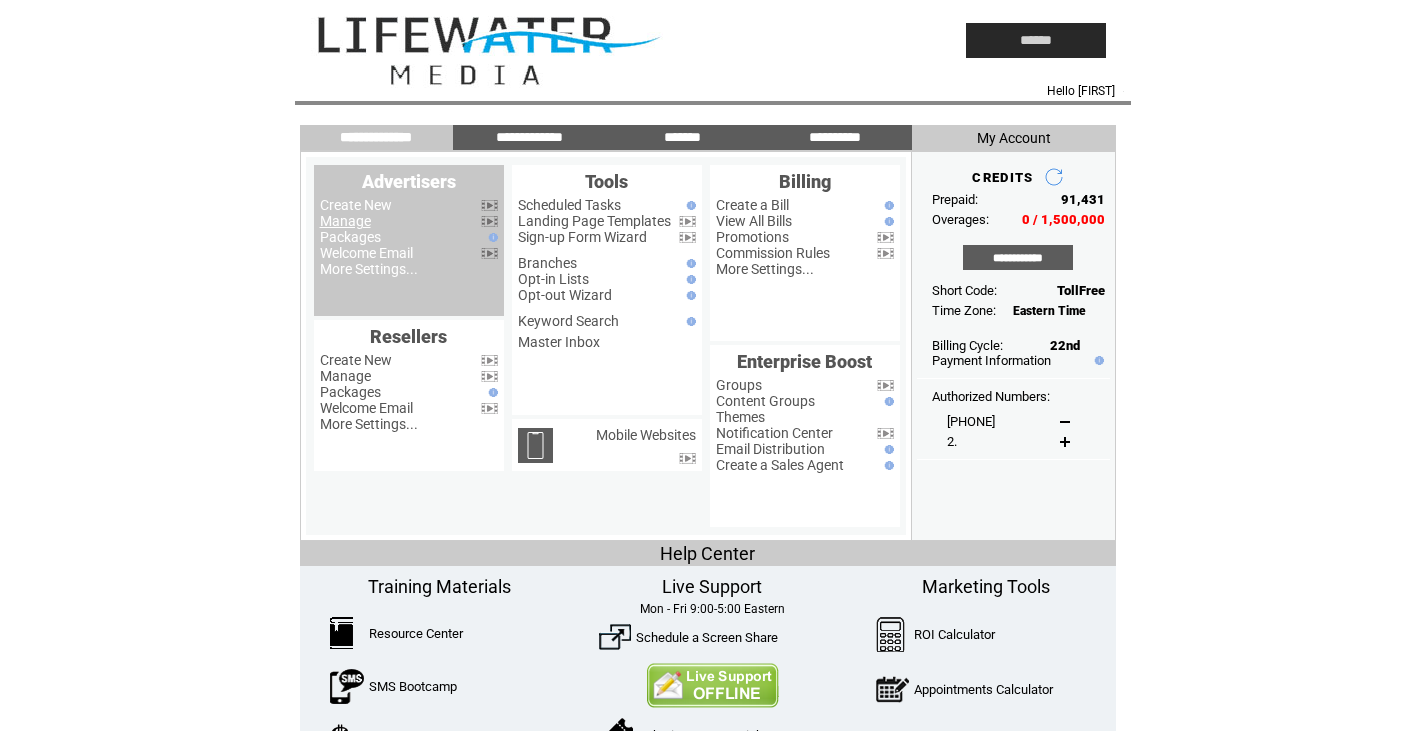click on "Manage" at bounding box center (345, 221) 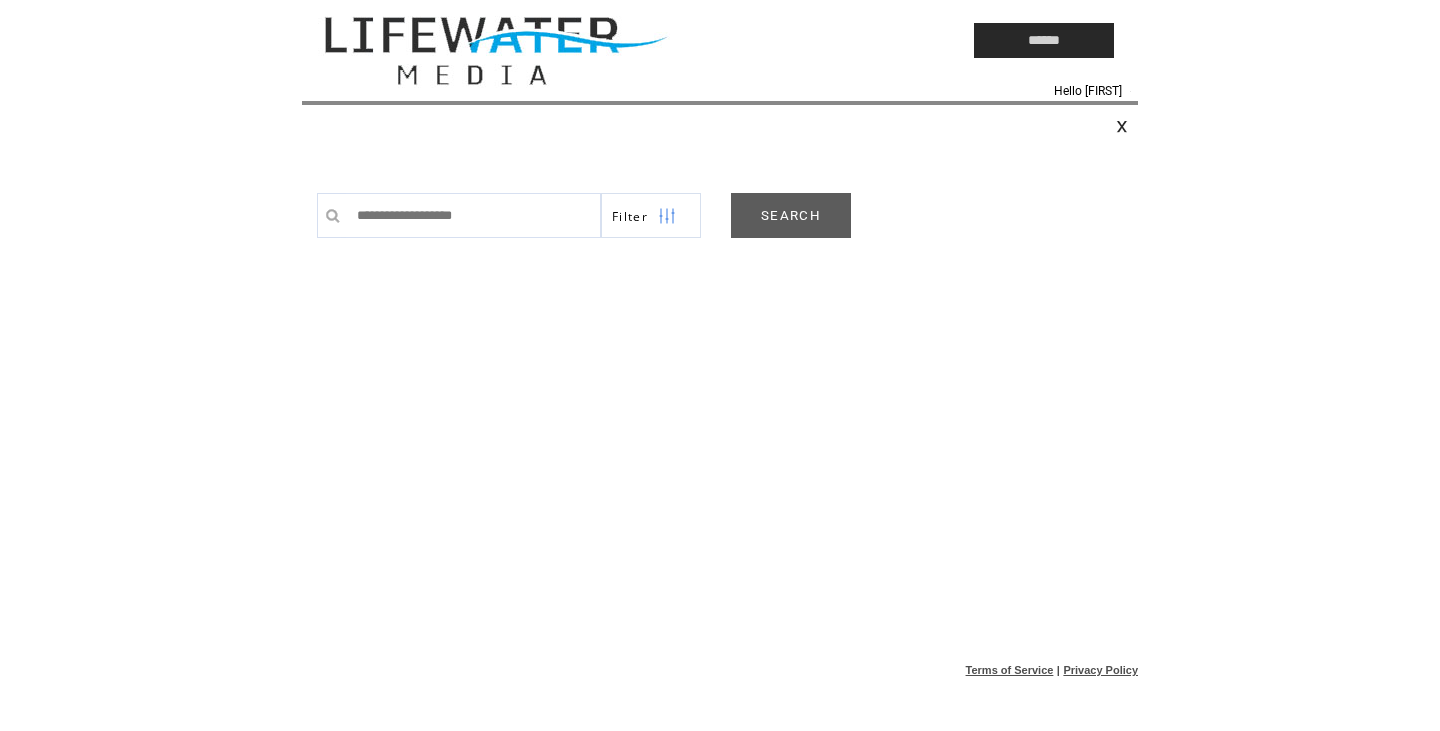 scroll, scrollTop: 0, scrollLeft: 0, axis: both 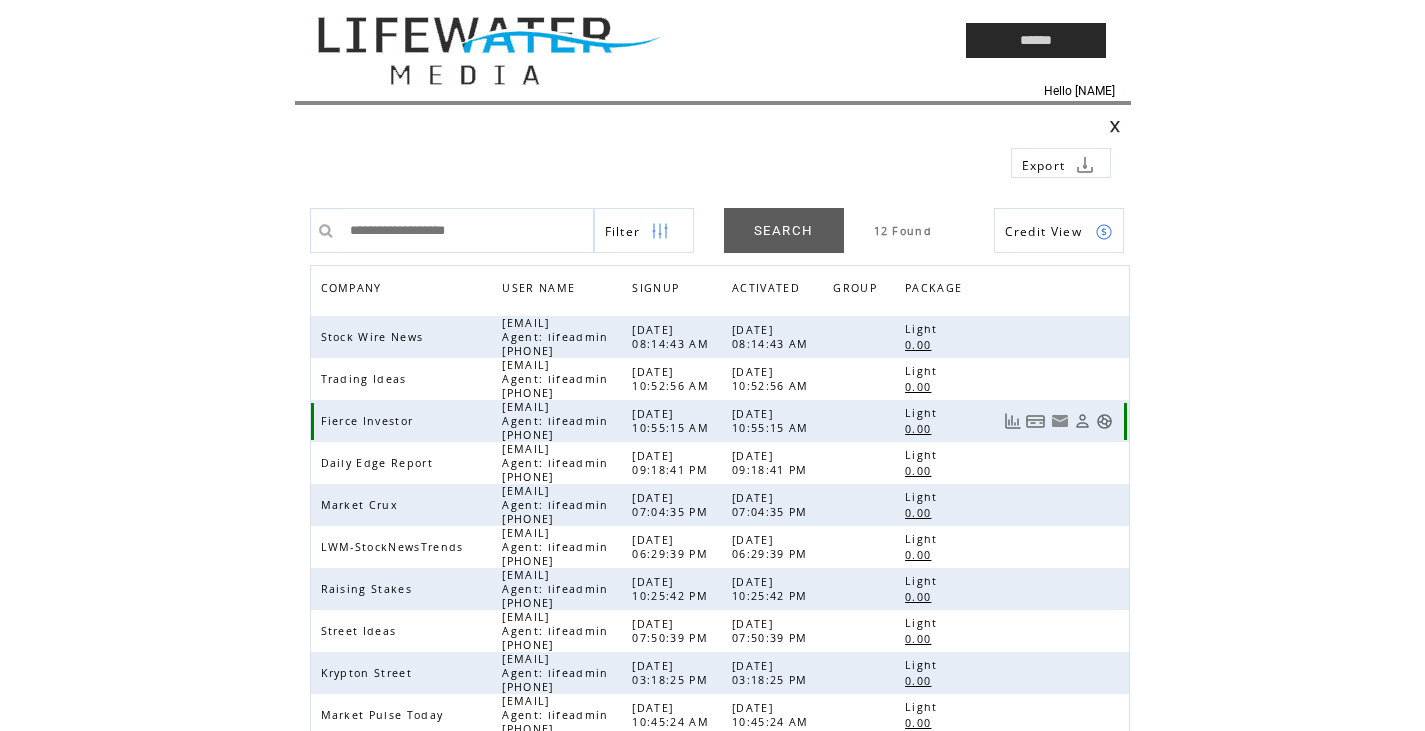 click at bounding box center (1104, 421) 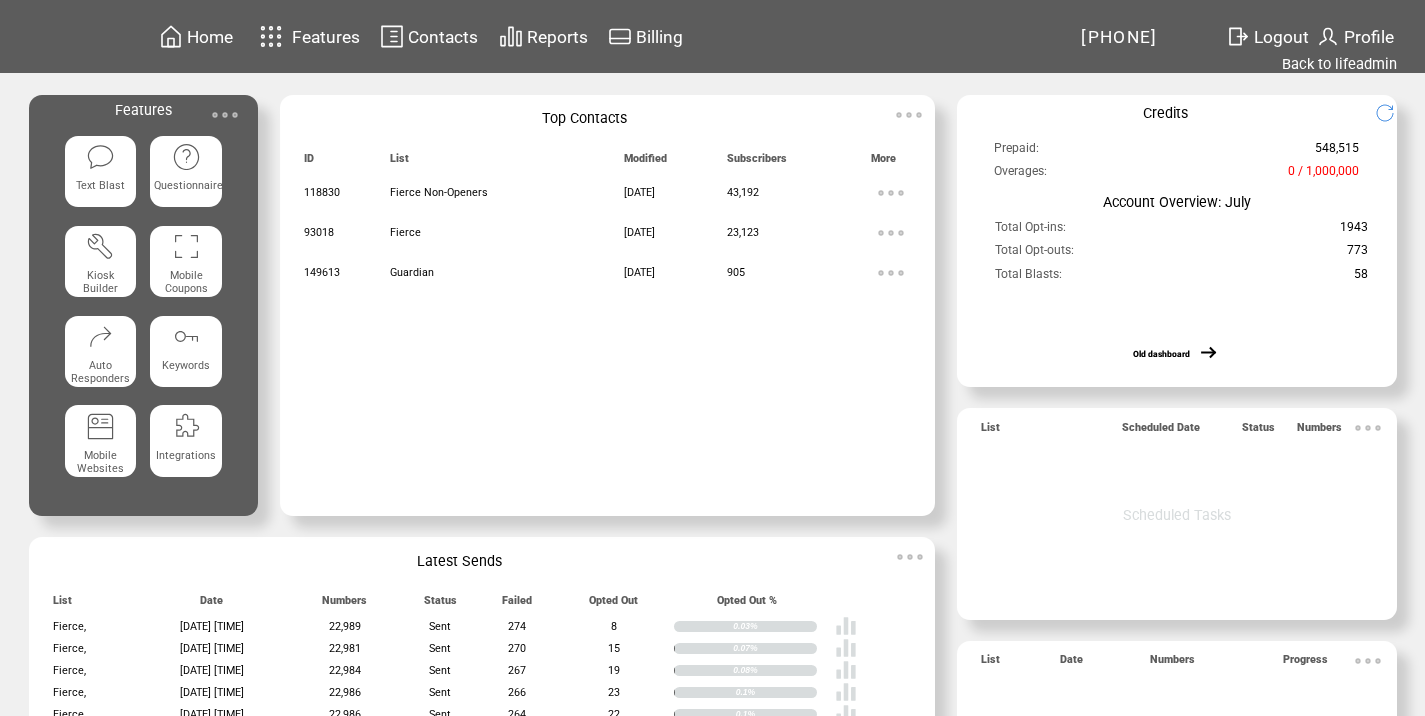 scroll, scrollTop: 0, scrollLeft: 0, axis: both 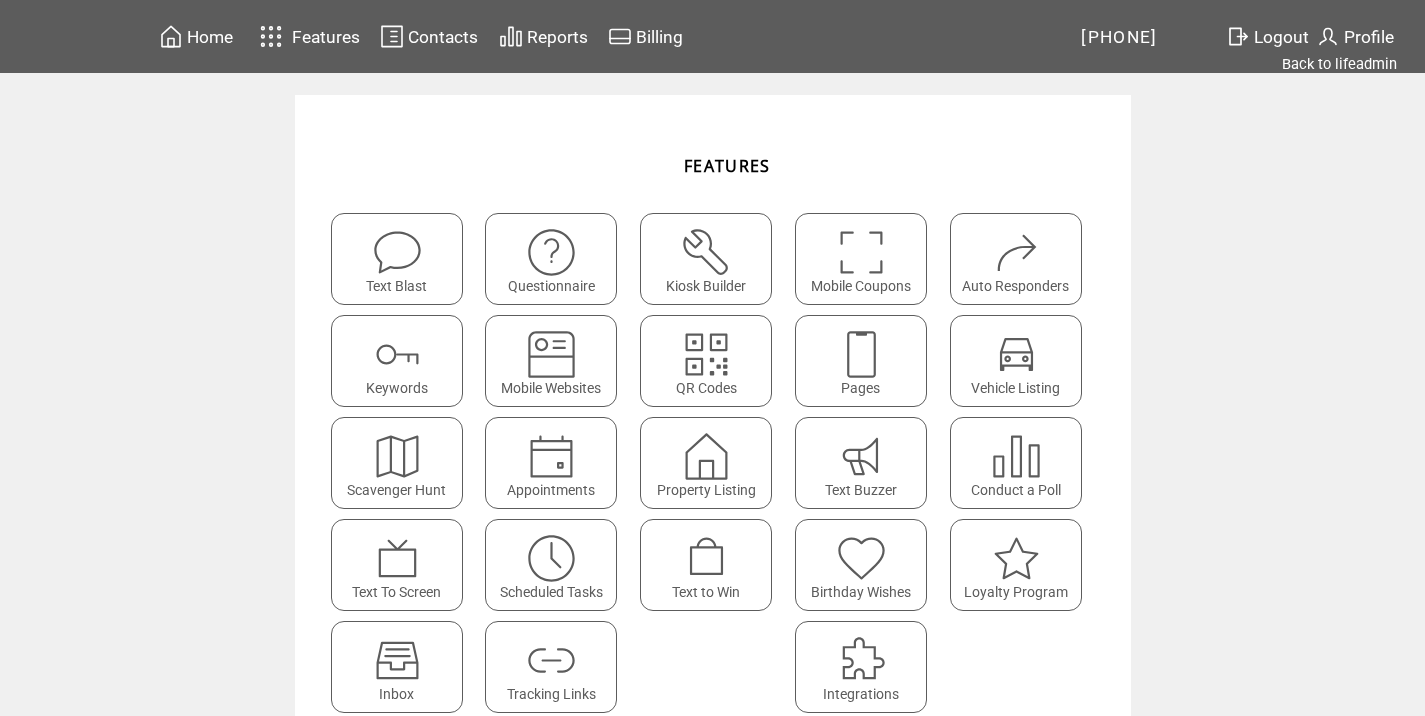 click on "Tracking Links" 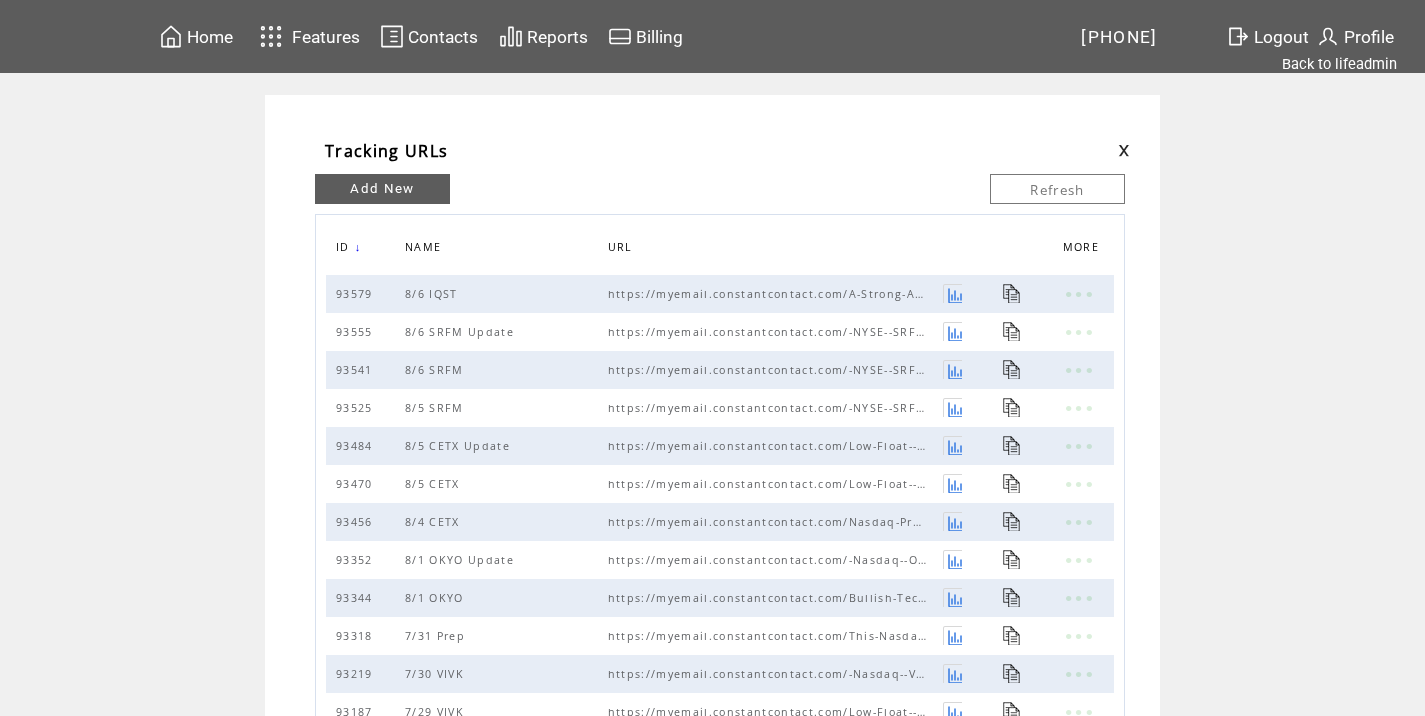 scroll, scrollTop: 0, scrollLeft: 0, axis: both 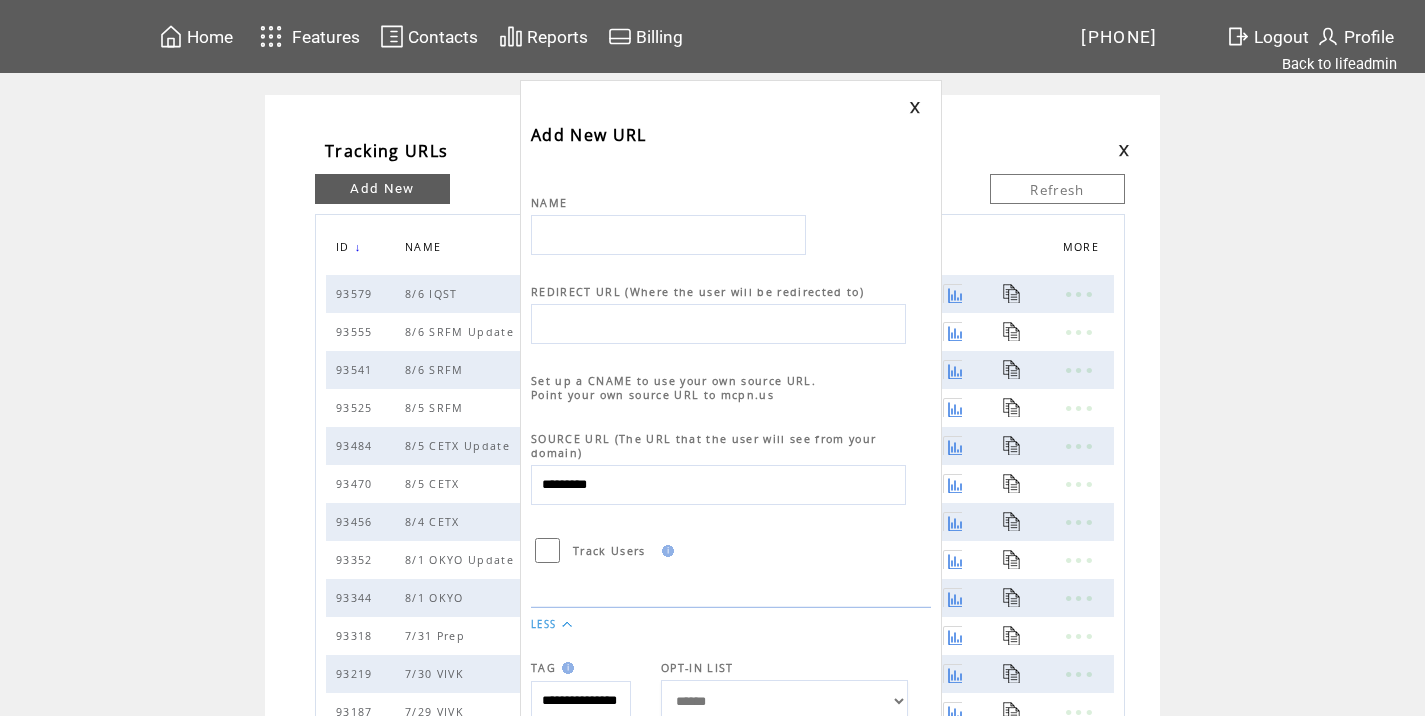 click at bounding box center [731, 250] 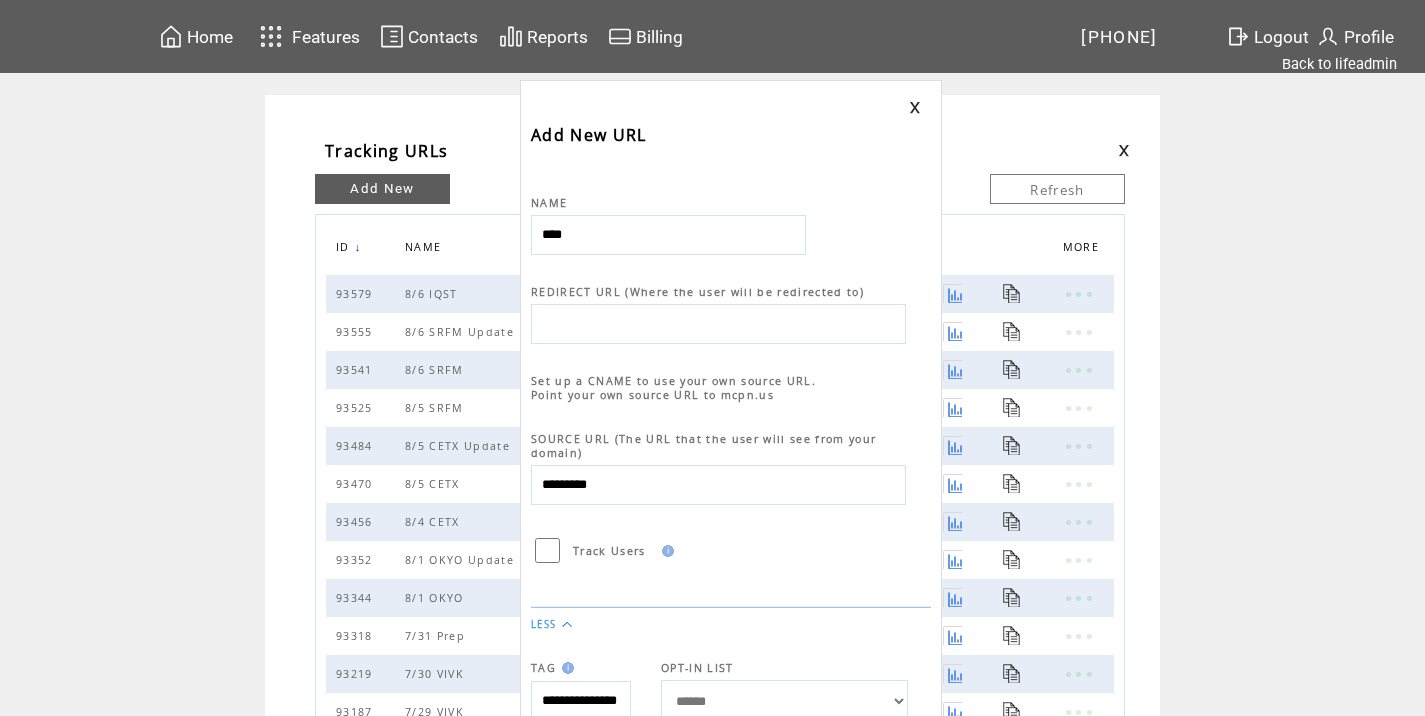 type on "********" 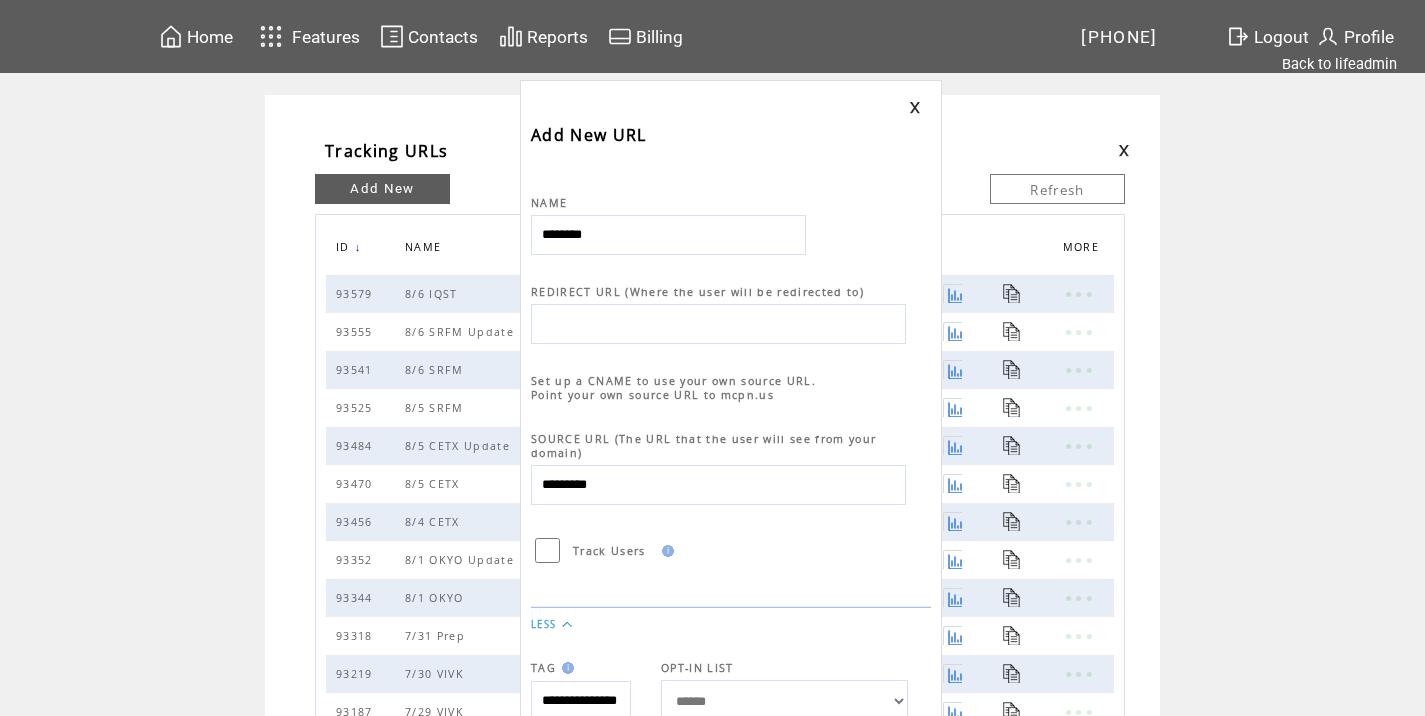 click at bounding box center [718, 324] 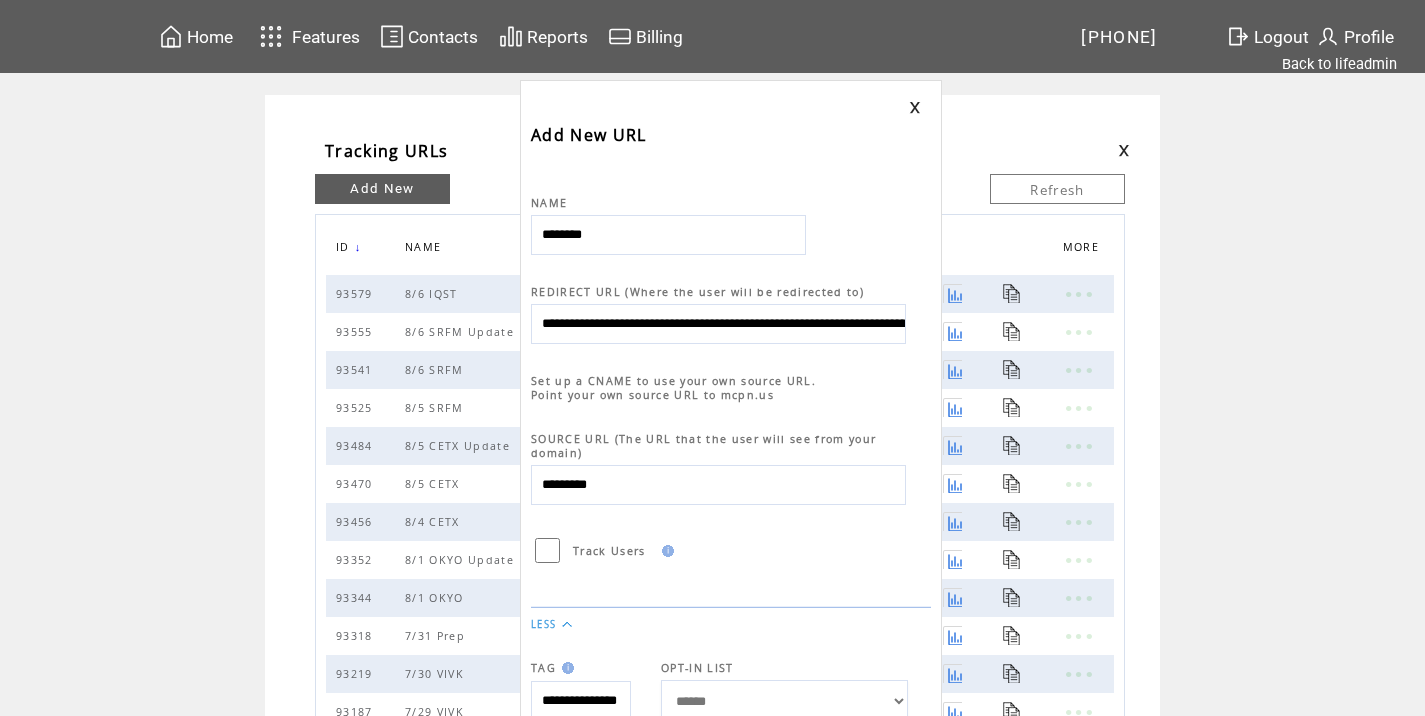 scroll, scrollTop: 0, scrollLeft: 966, axis: horizontal 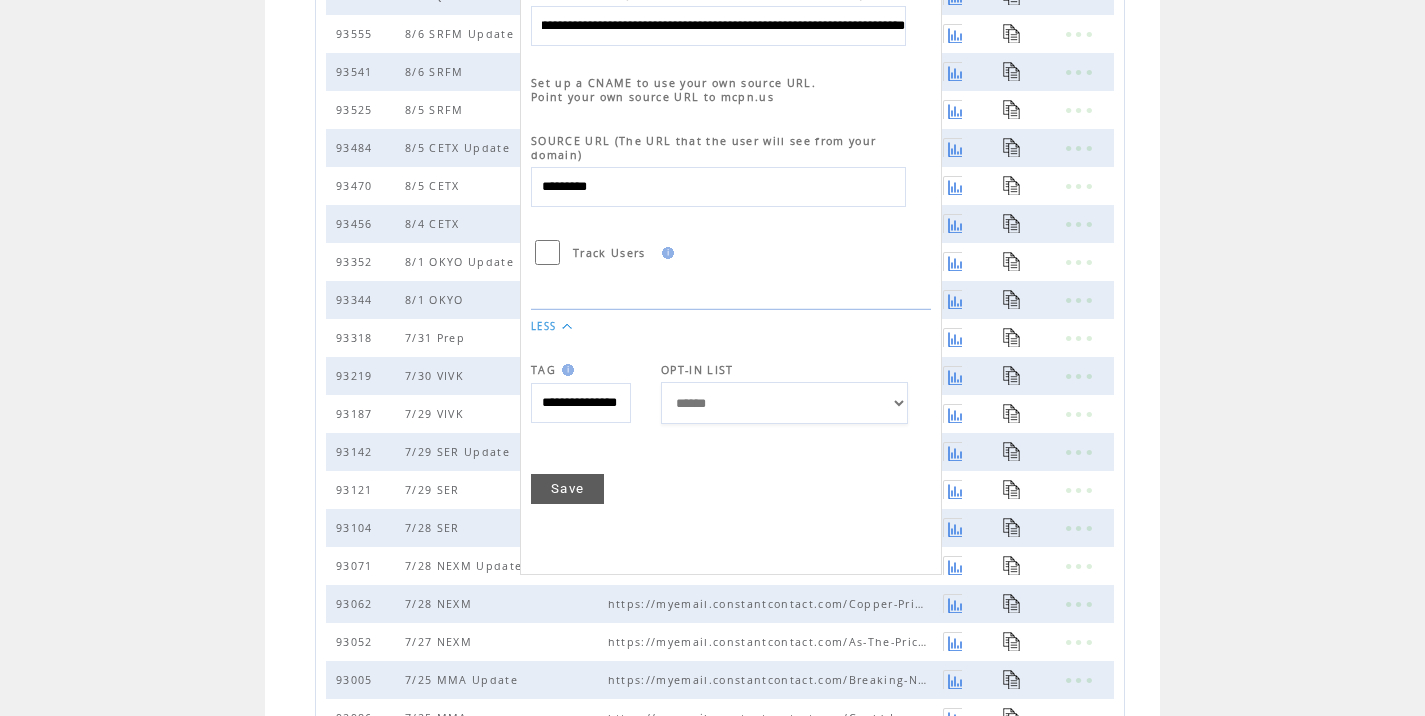 type on "**********" 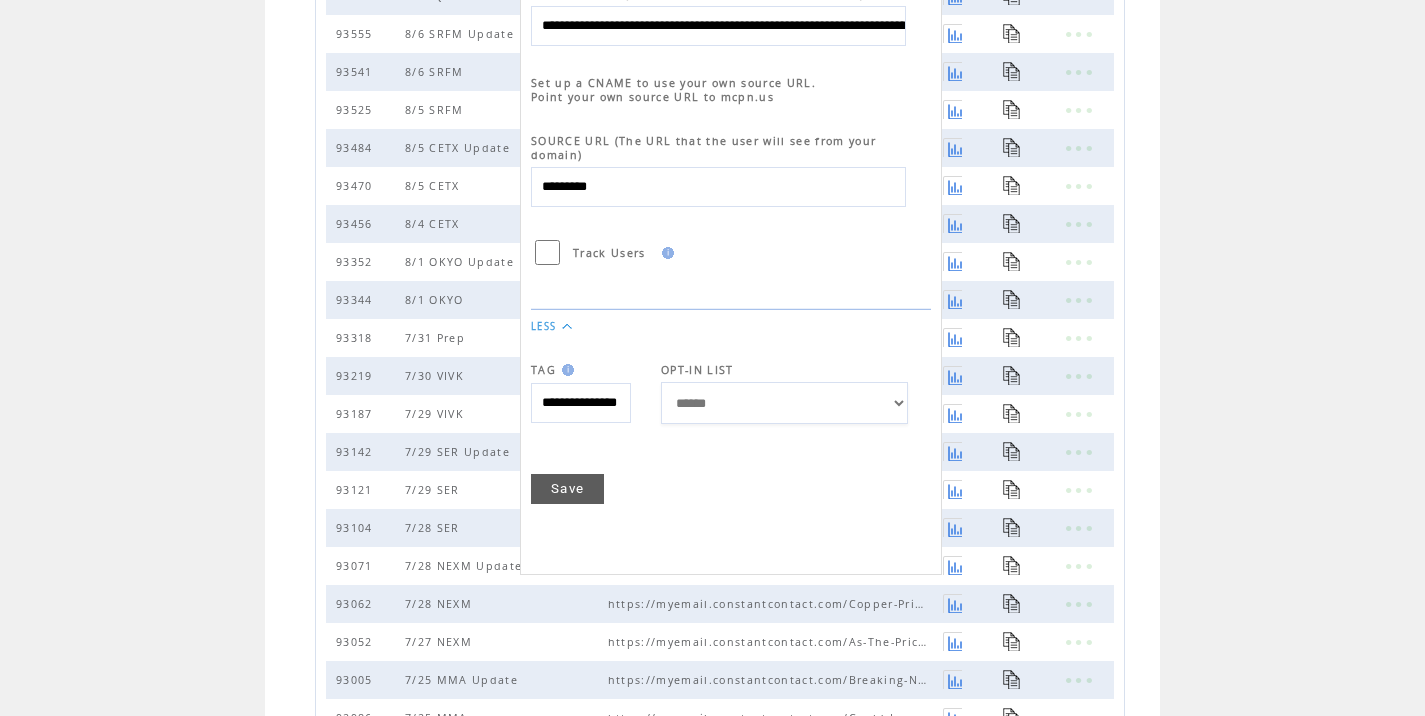 scroll, scrollTop: 0, scrollLeft: 0, axis: both 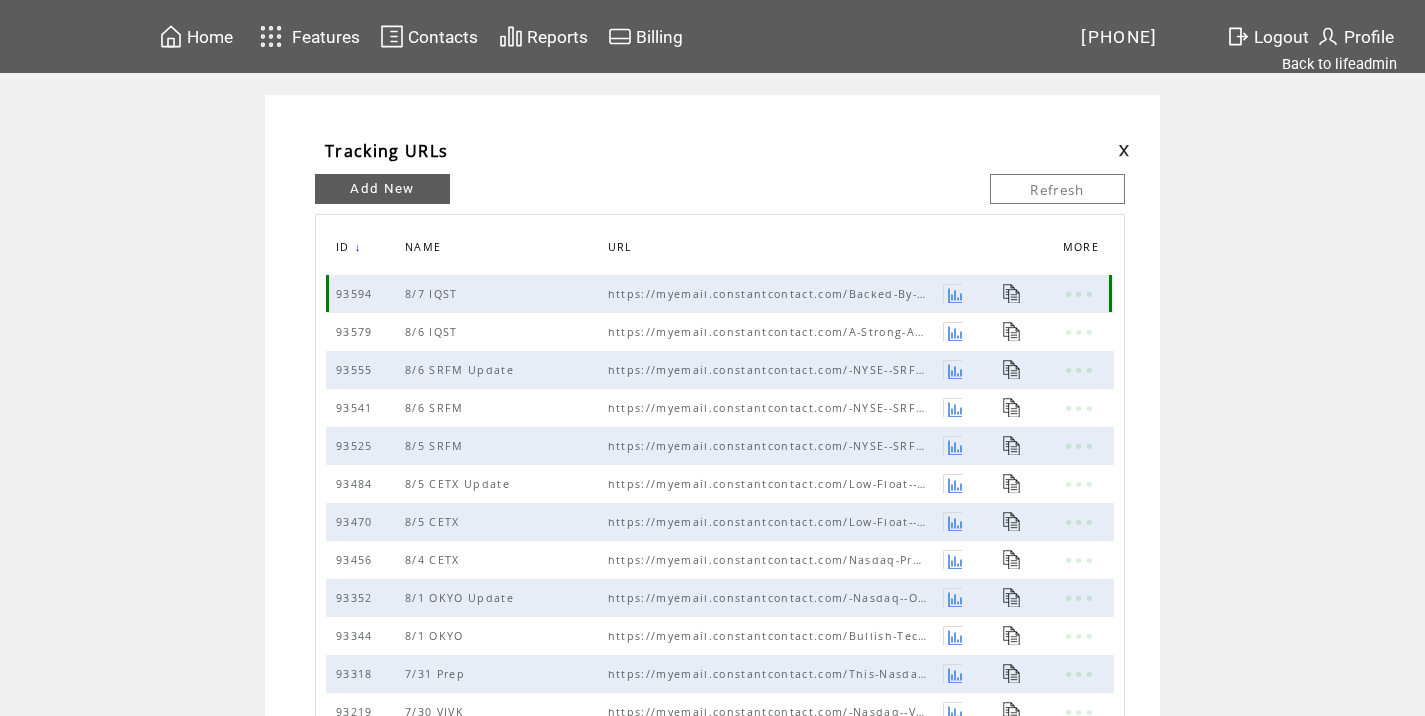 click at bounding box center (1012, 293) 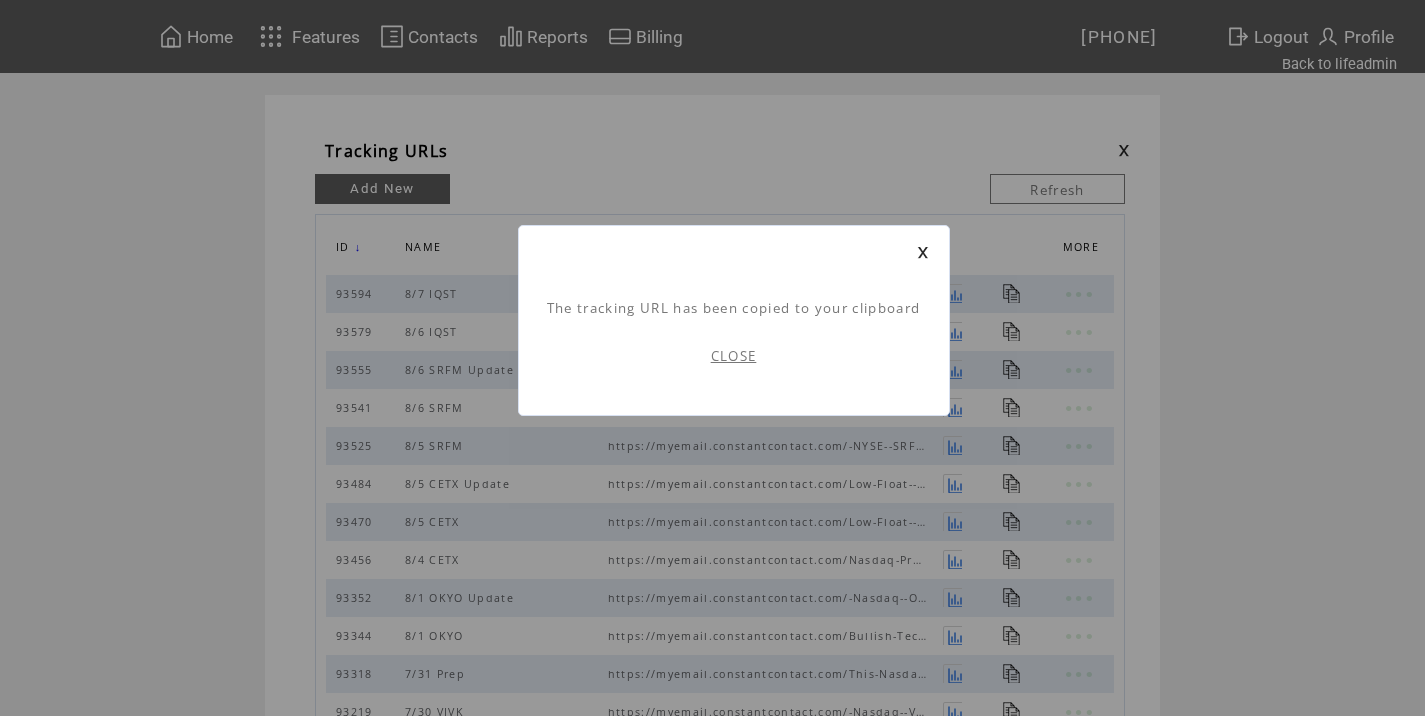 scroll, scrollTop: 1, scrollLeft: 0, axis: vertical 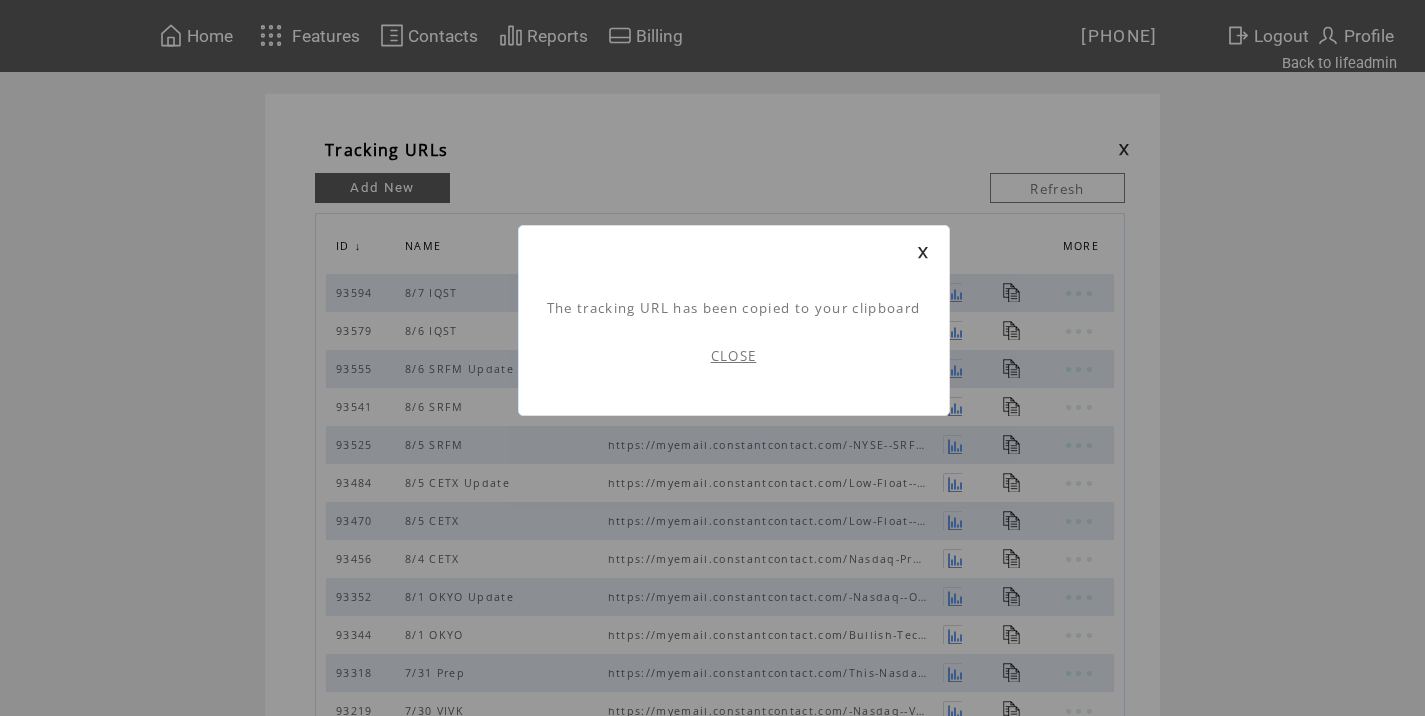 click on "CLOSE" at bounding box center [734, 356] 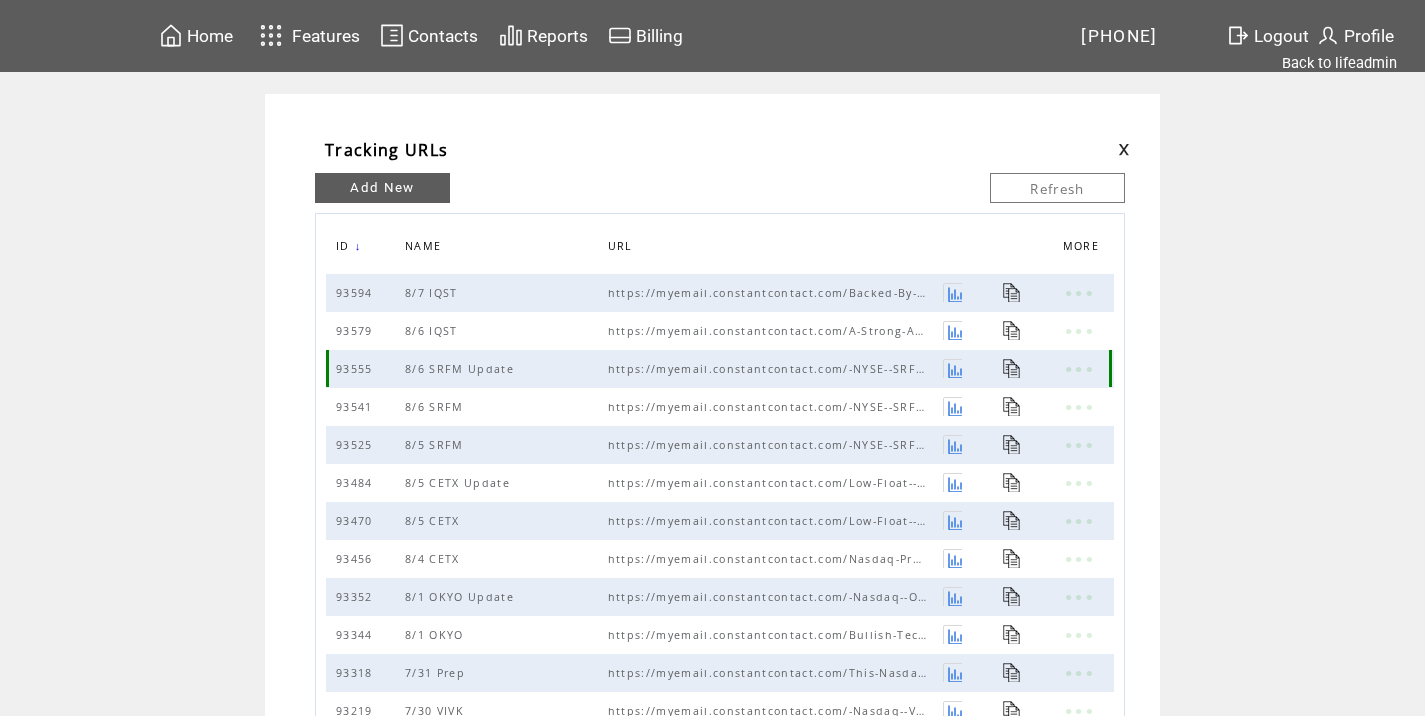 scroll, scrollTop: 0, scrollLeft: 0, axis: both 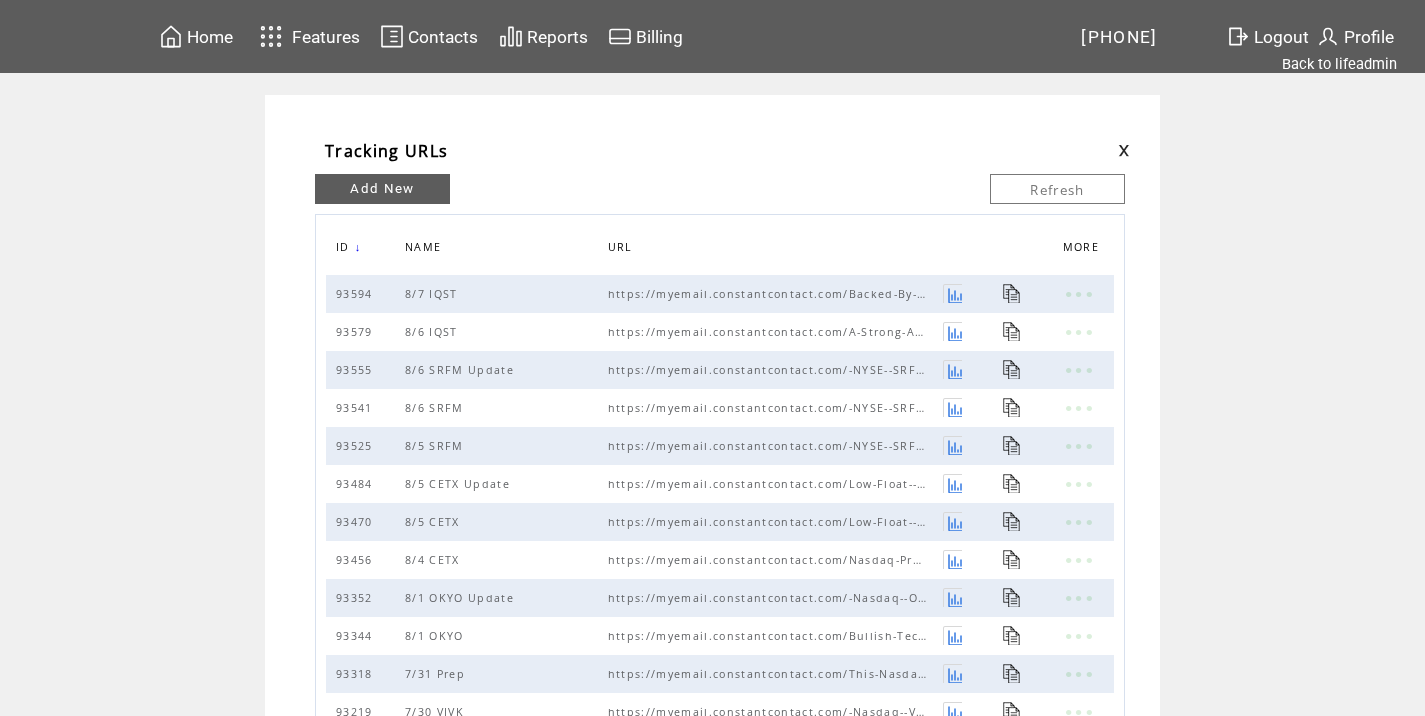click at bounding box center [1124, 150] 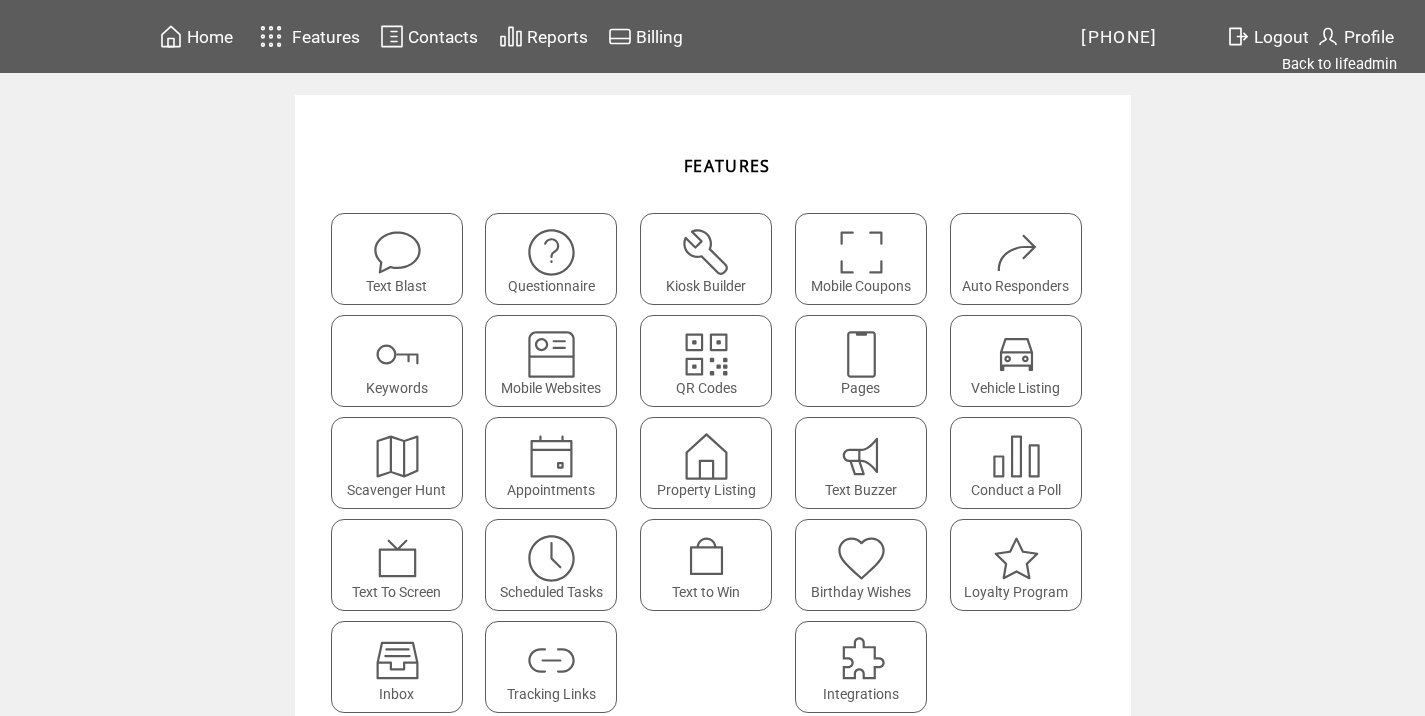 scroll, scrollTop: 0, scrollLeft: 0, axis: both 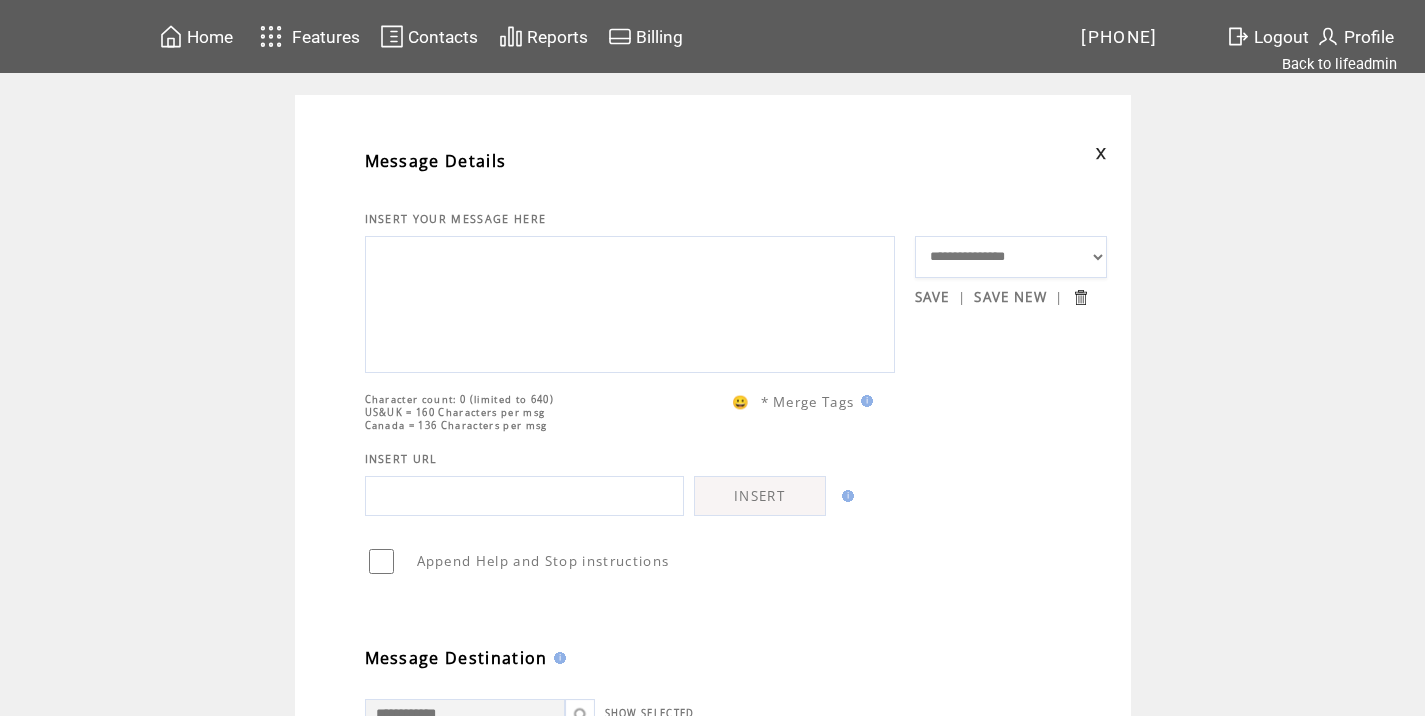 click at bounding box center [630, 302] 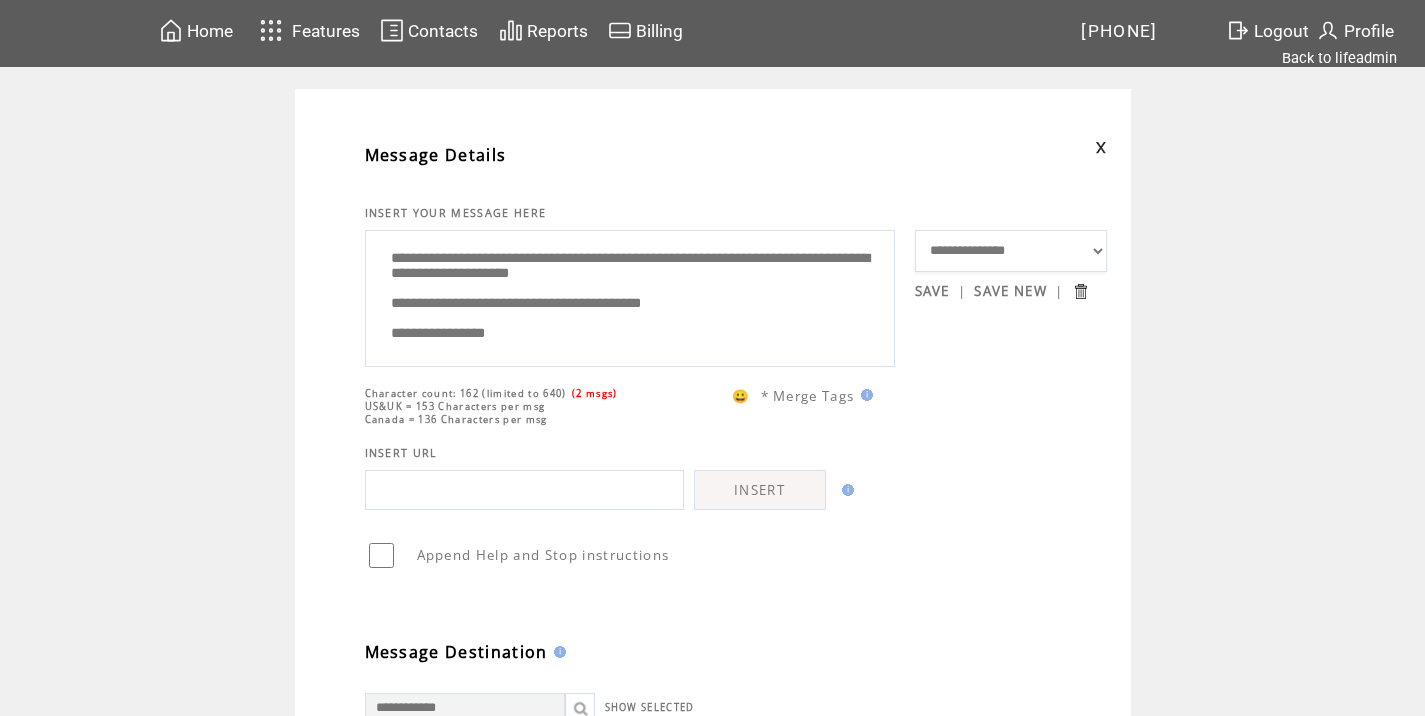 scroll, scrollTop: 9, scrollLeft: 0, axis: vertical 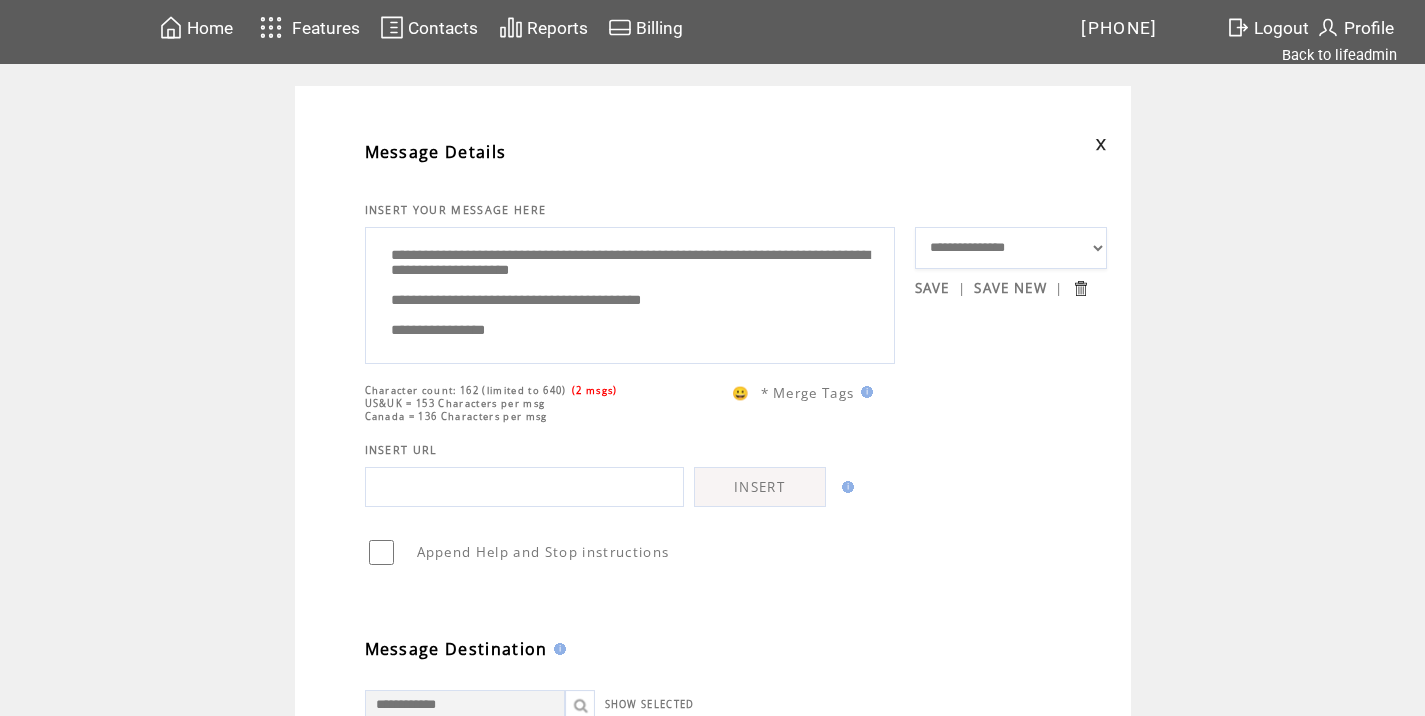 drag, startPoint x: 628, startPoint y: 280, endPoint x: 684, endPoint y: 280, distance: 56 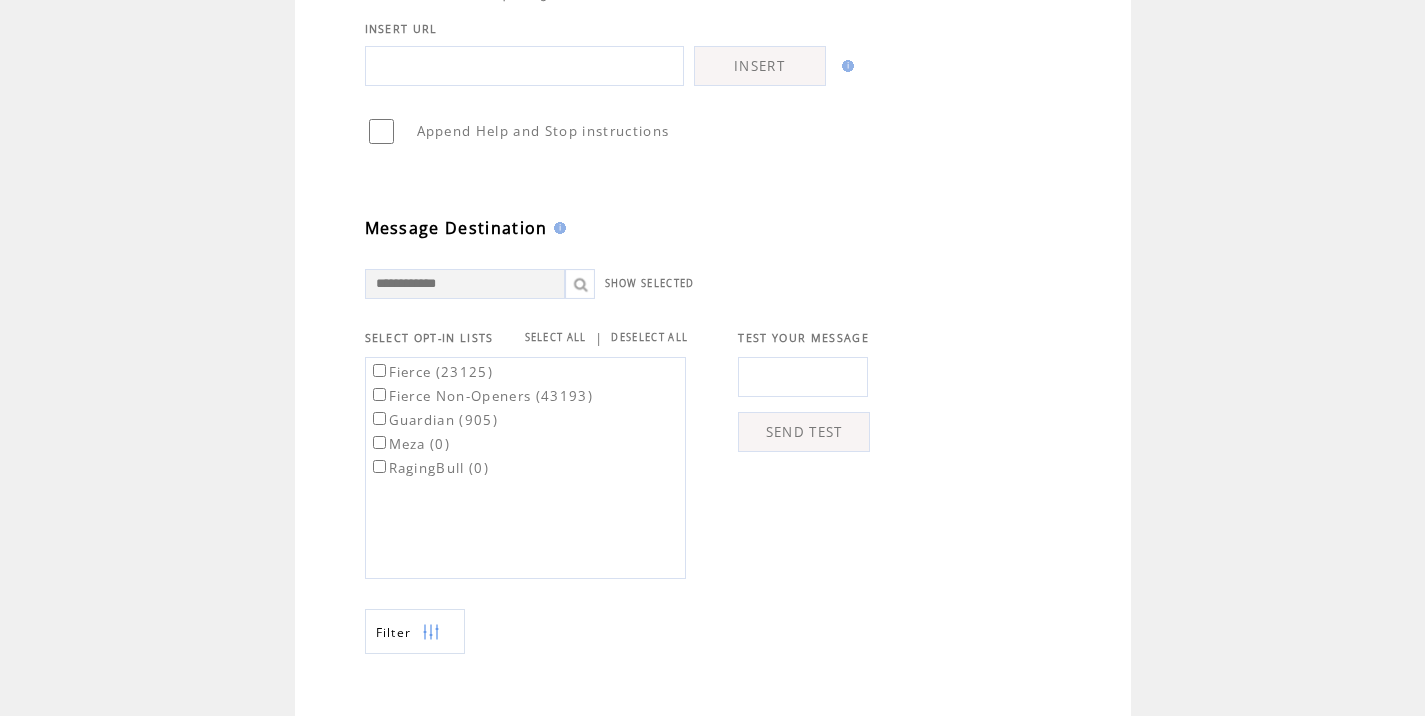 scroll, scrollTop: 447, scrollLeft: 0, axis: vertical 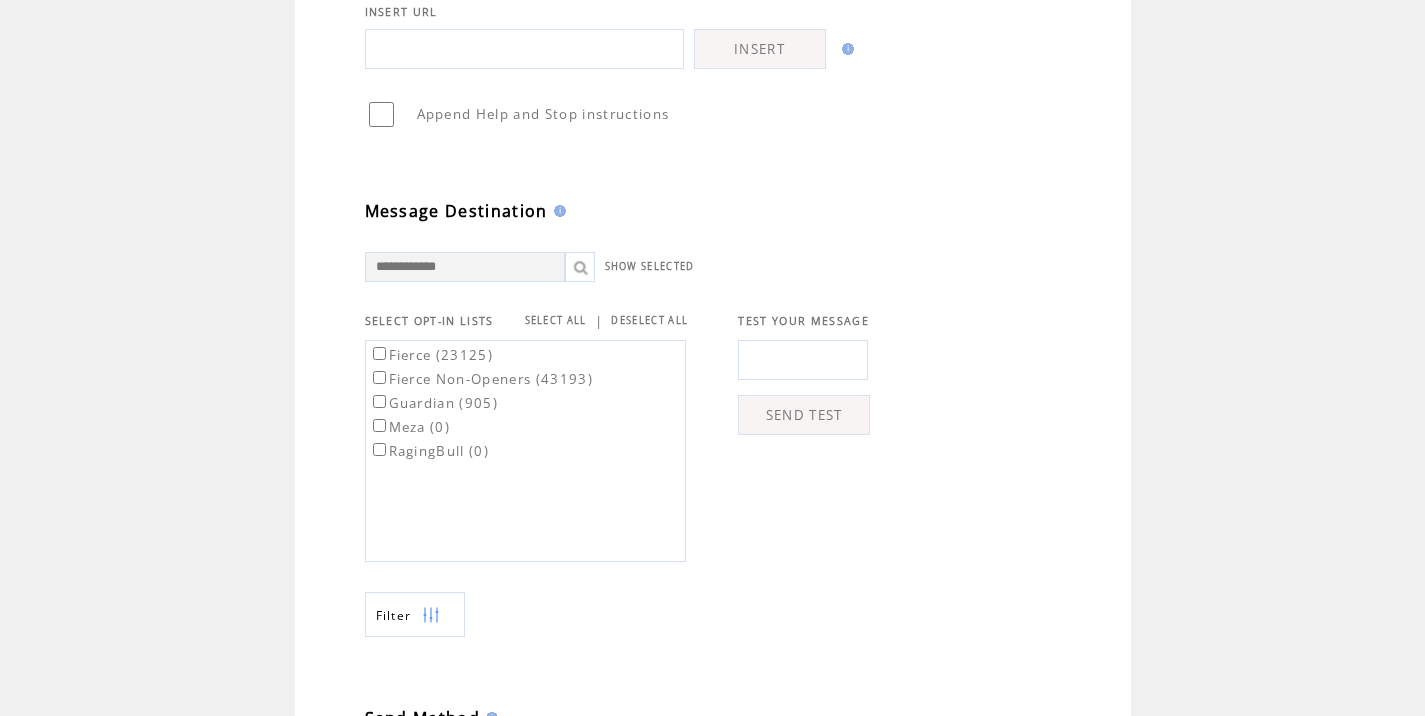 type on "**********" 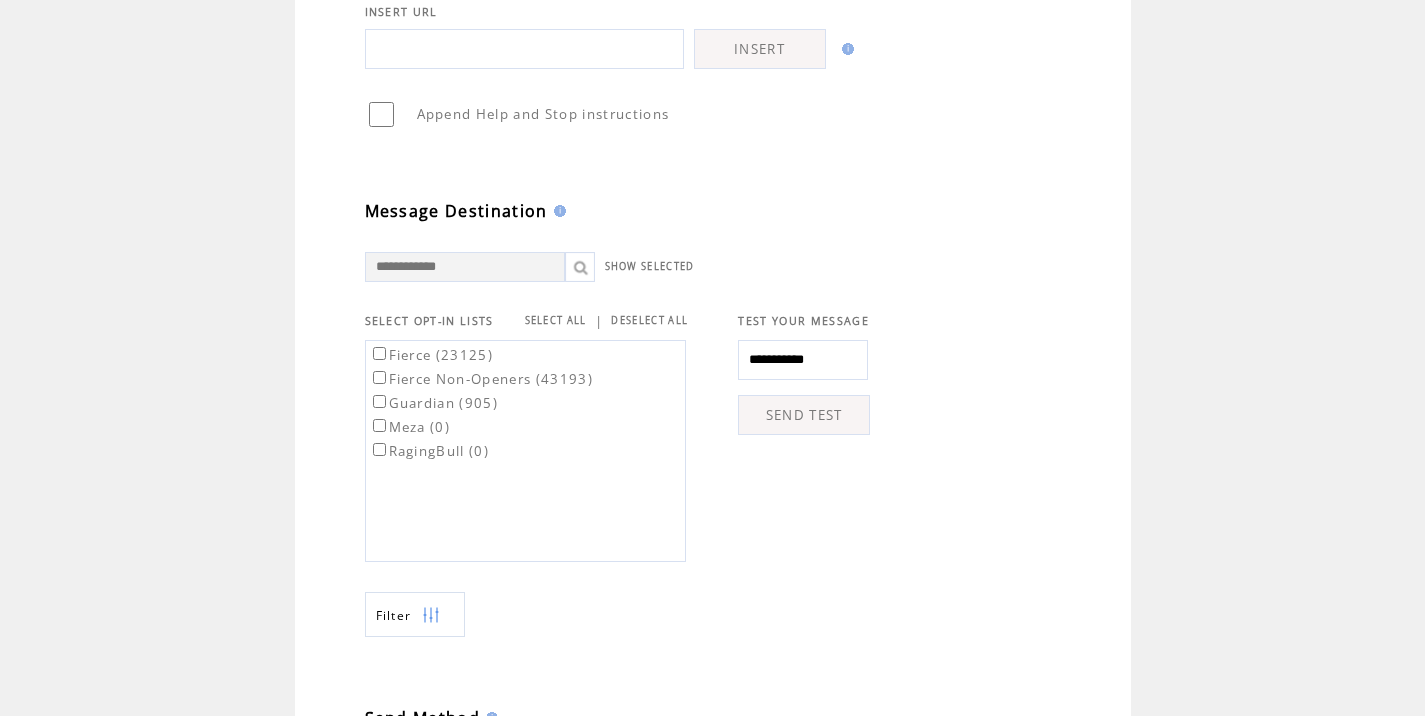 click on "SEND TEST" at bounding box center [804, 415] 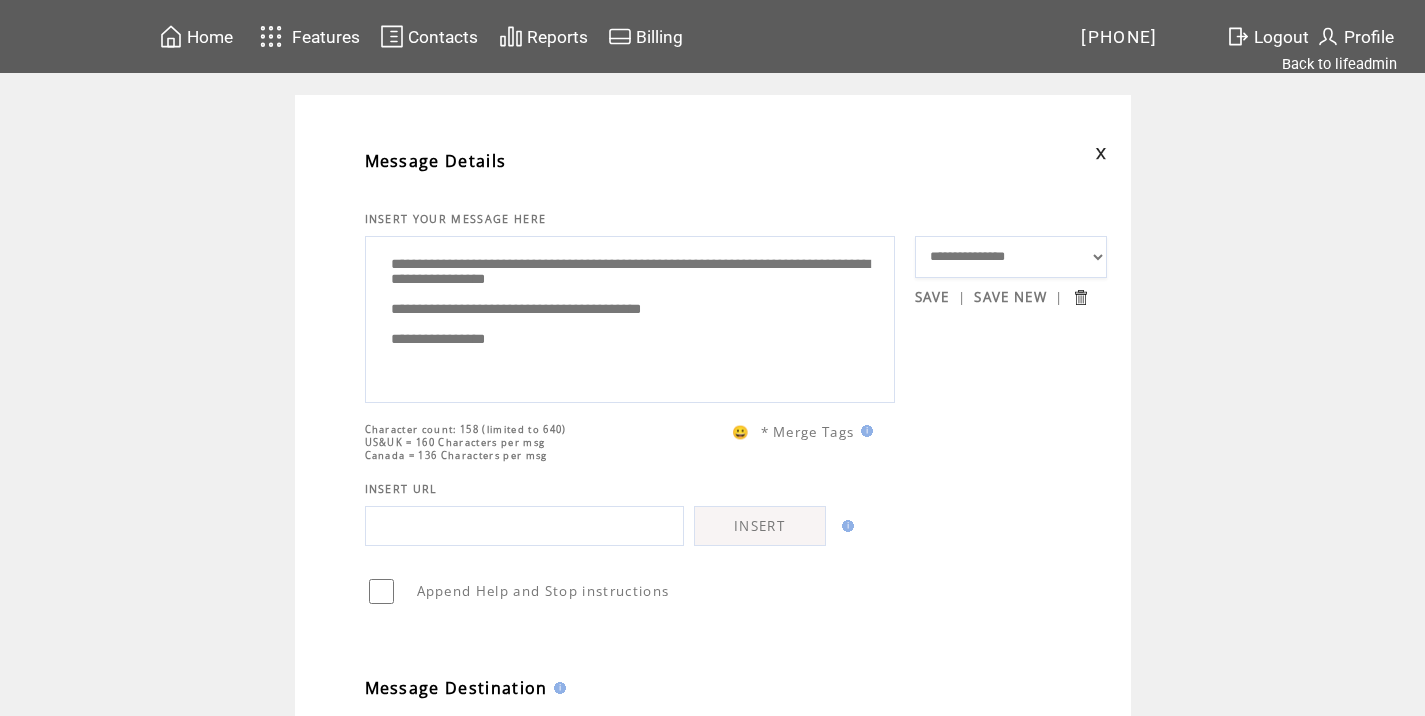 scroll, scrollTop: 774, scrollLeft: 0, axis: vertical 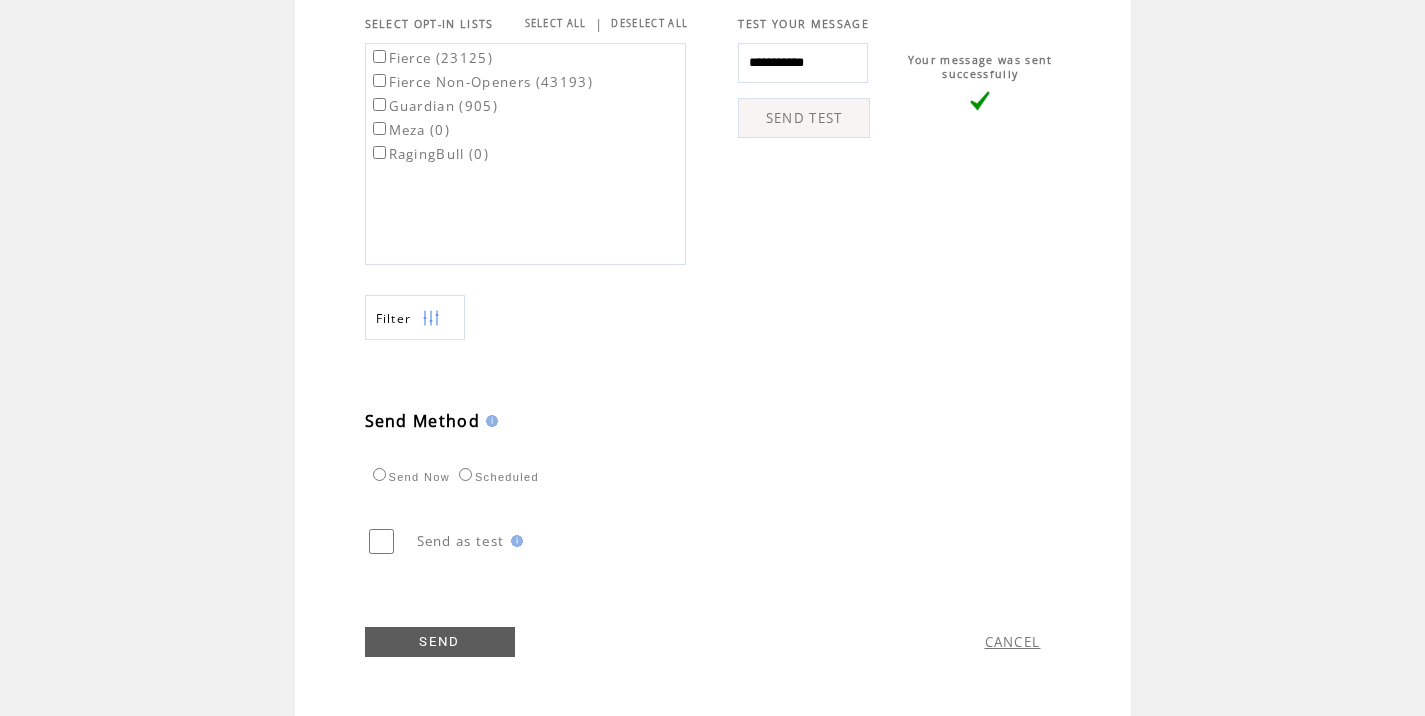 click on "Fierce (23125)" at bounding box center (431, 58) 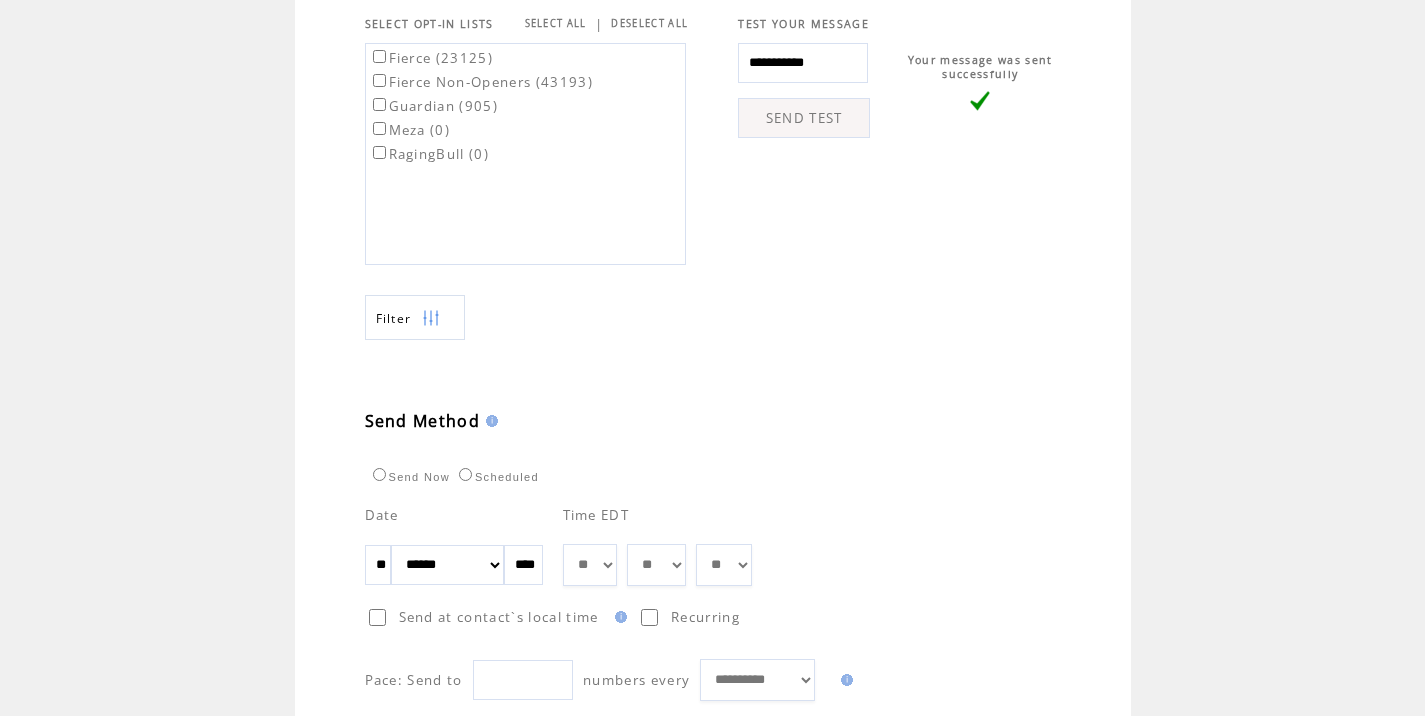 click on "** 	 ** 	 ** 	 ** 	 ** 	 ** 	 ** 	 ** 	 ** 	 ** 	 ** 	 ** 	 **" at bounding box center (590, 565) 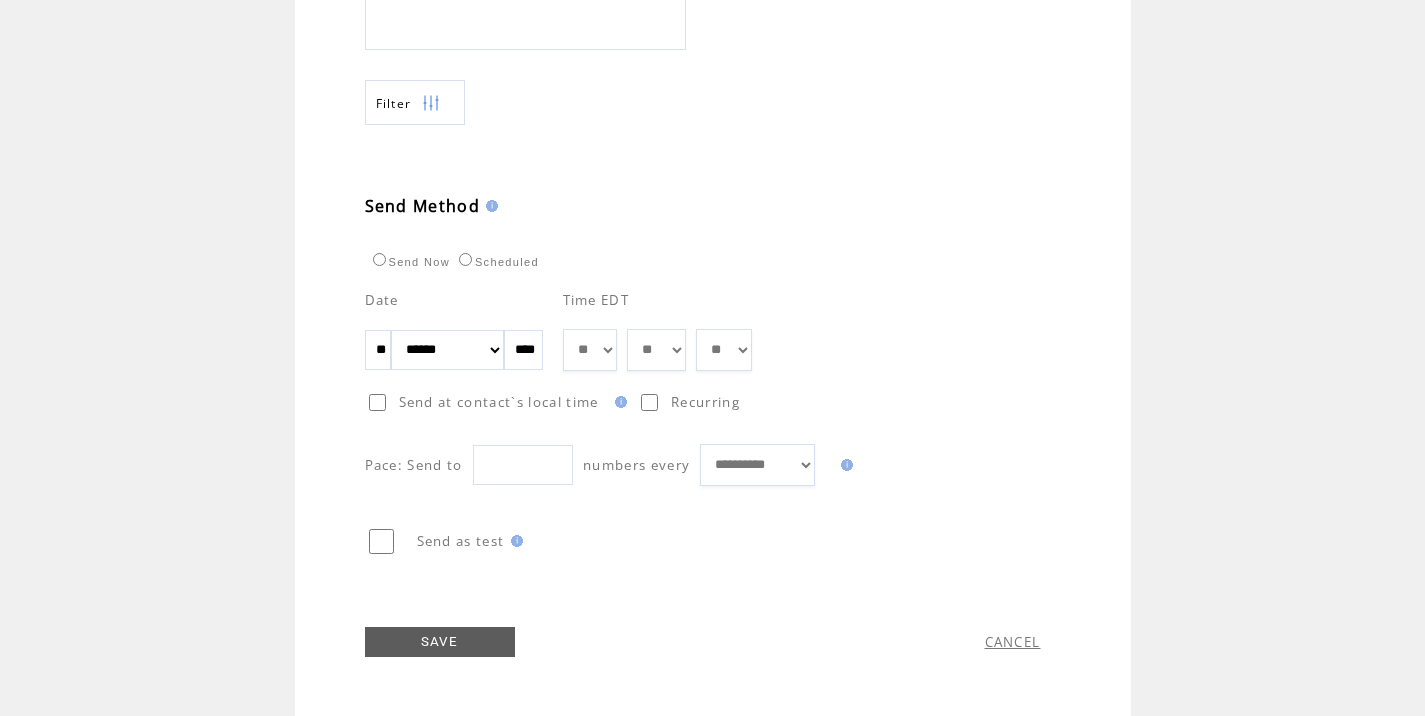click on "SAVE" at bounding box center [440, 642] 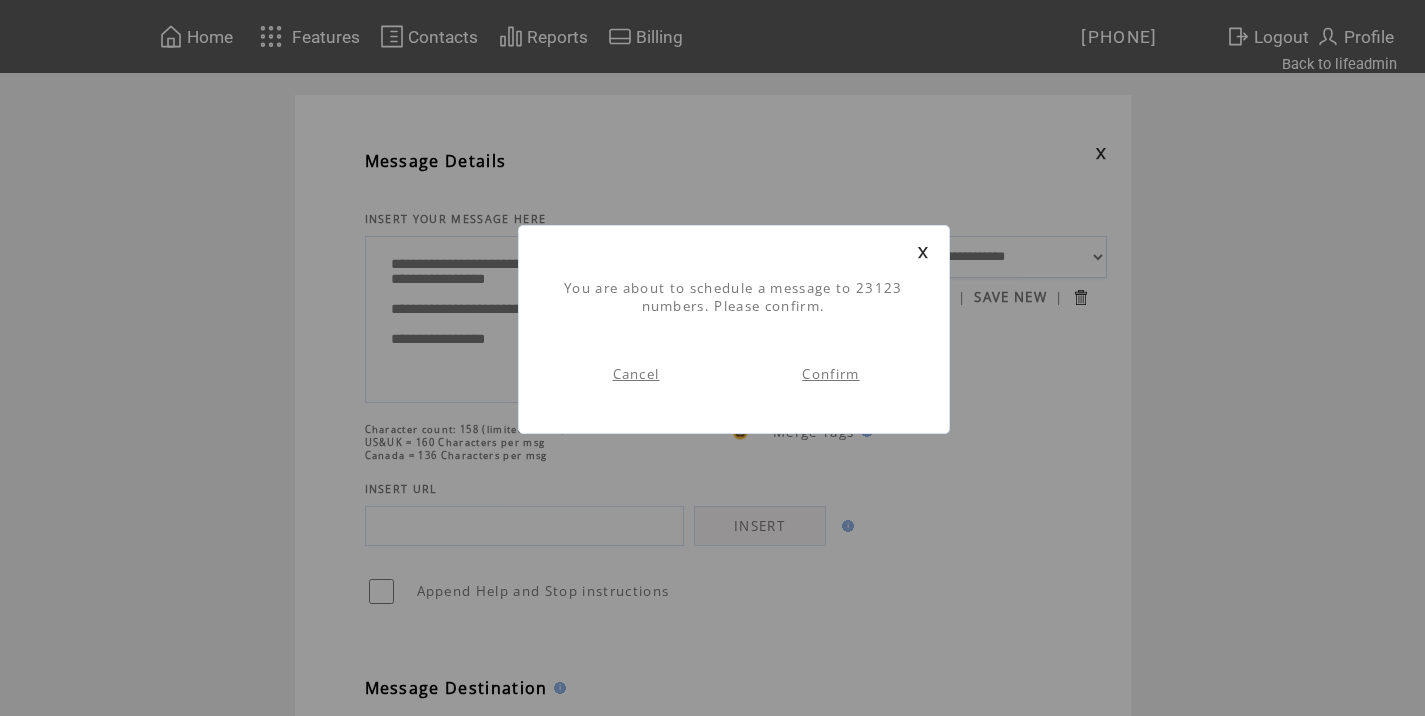 scroll, scrollTop: 1, scrollLeft: 0, axis: vertical 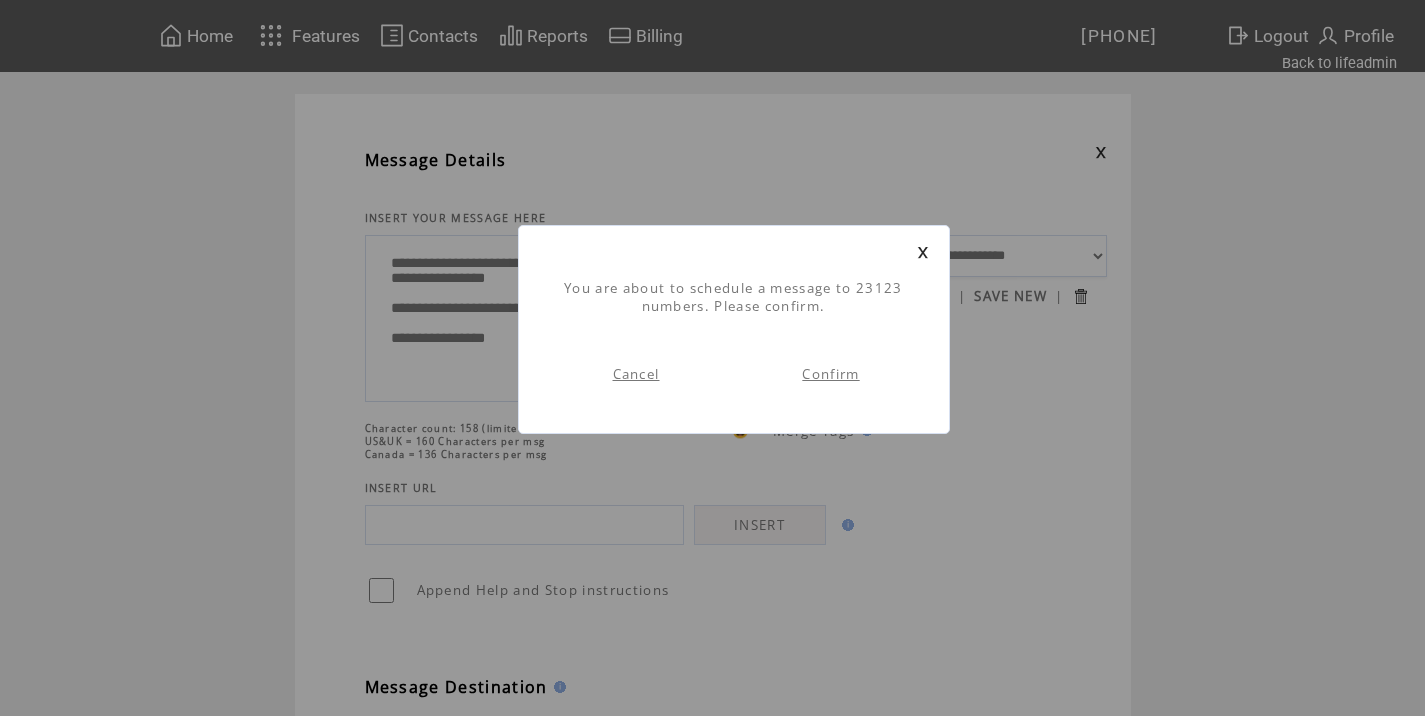 click on "Confirm" at bounding box center (830, 374) 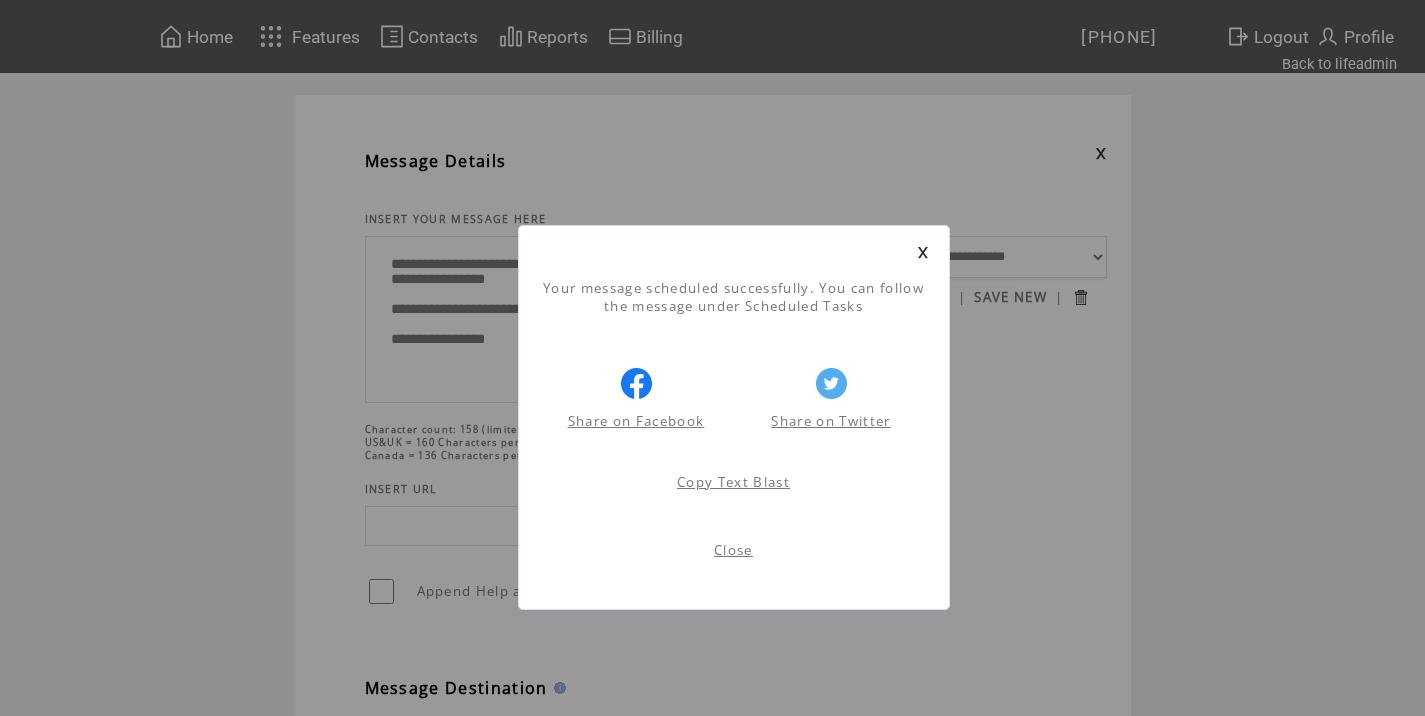 scroll, scrollTop: 1, scrollLeft: 0, axis: vertical 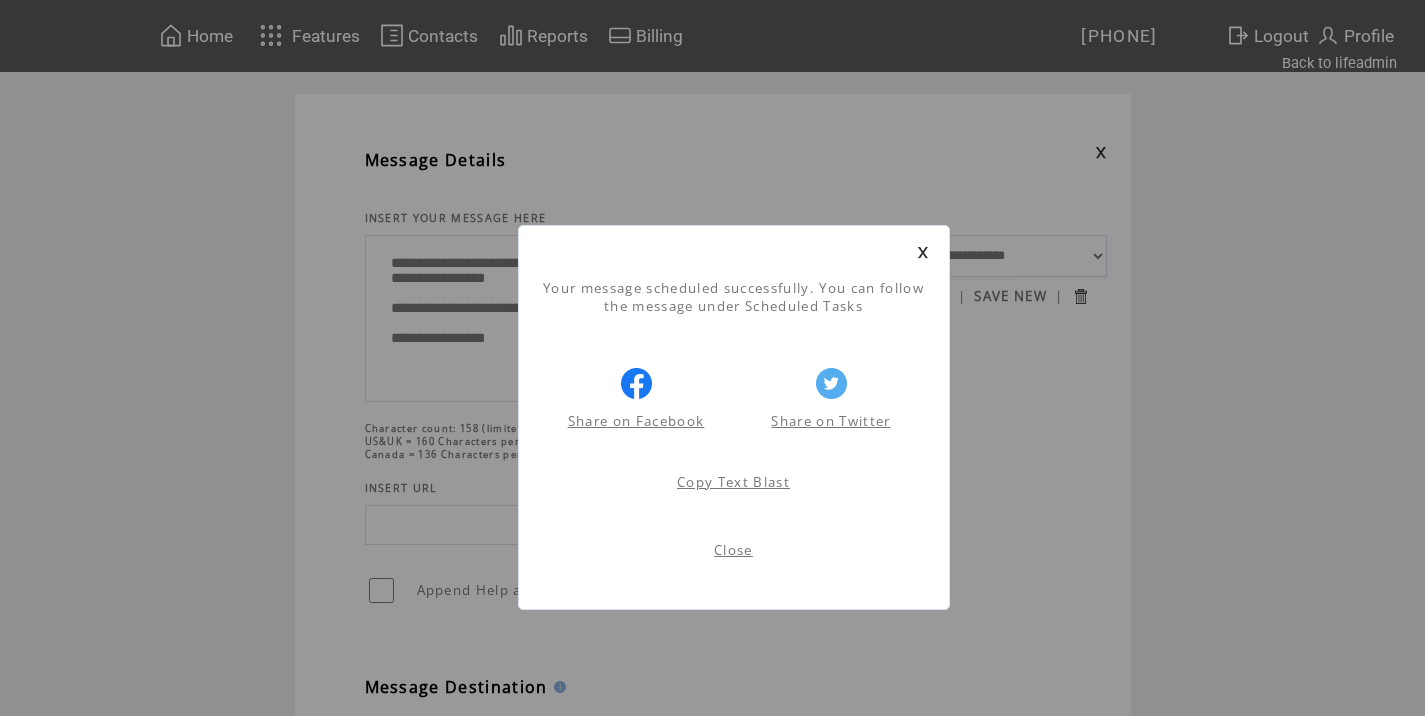 click on "Close" at bounding box center [733, 550] 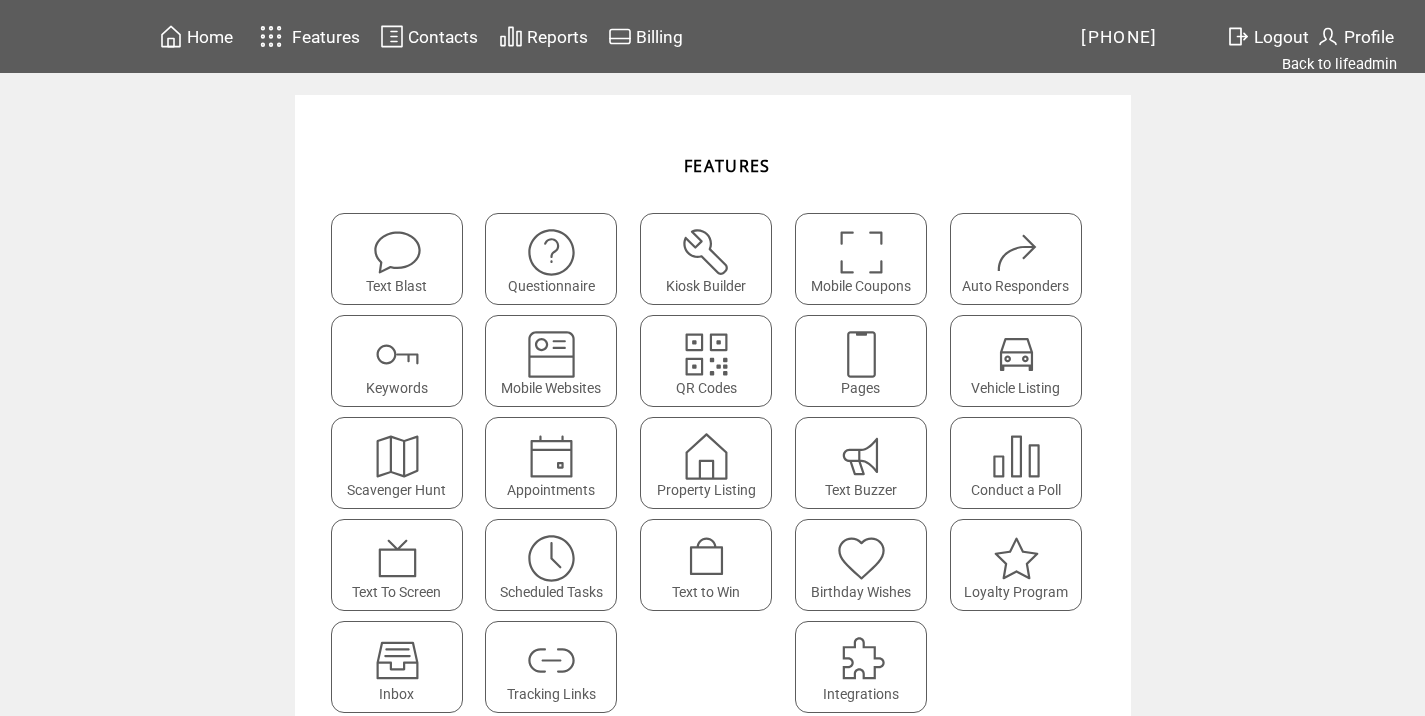 scroll, scrollTop: 0, scrollLeft: 0, axis: both 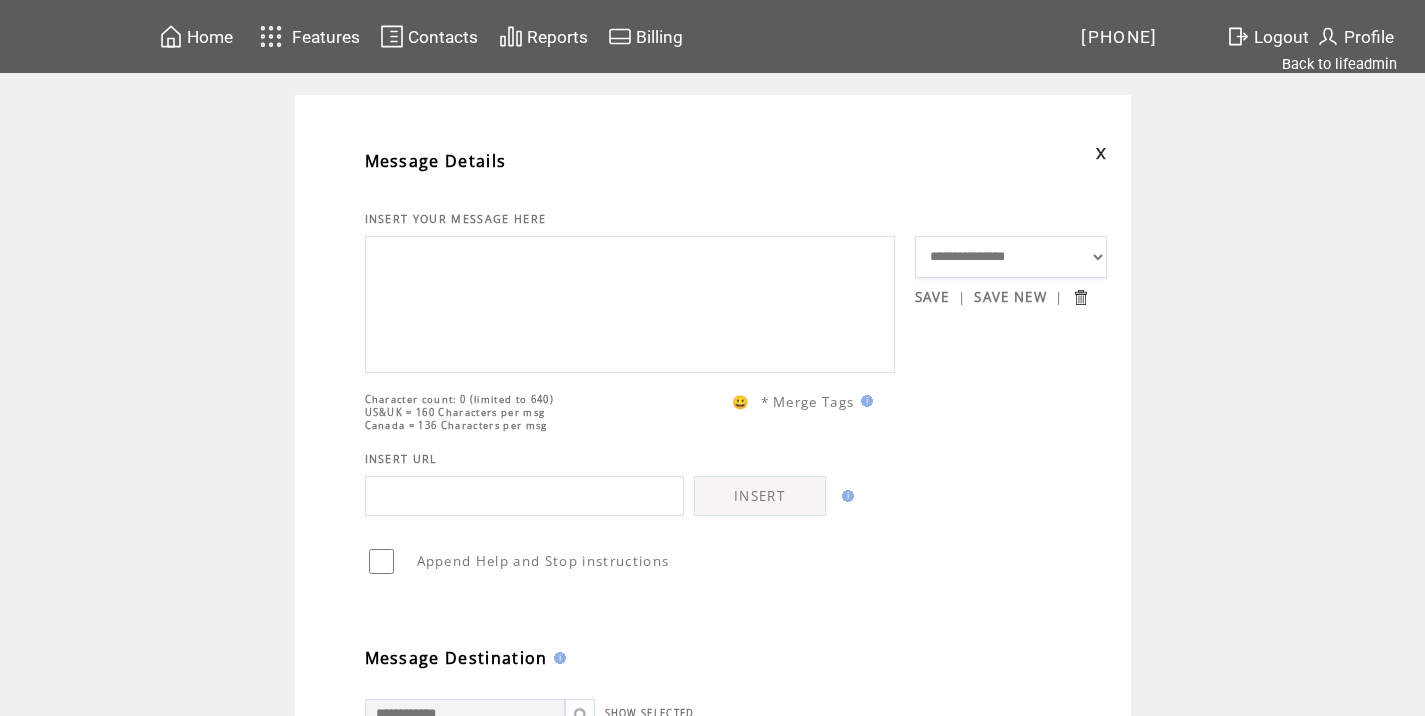 click at bounding box center (630, 302) 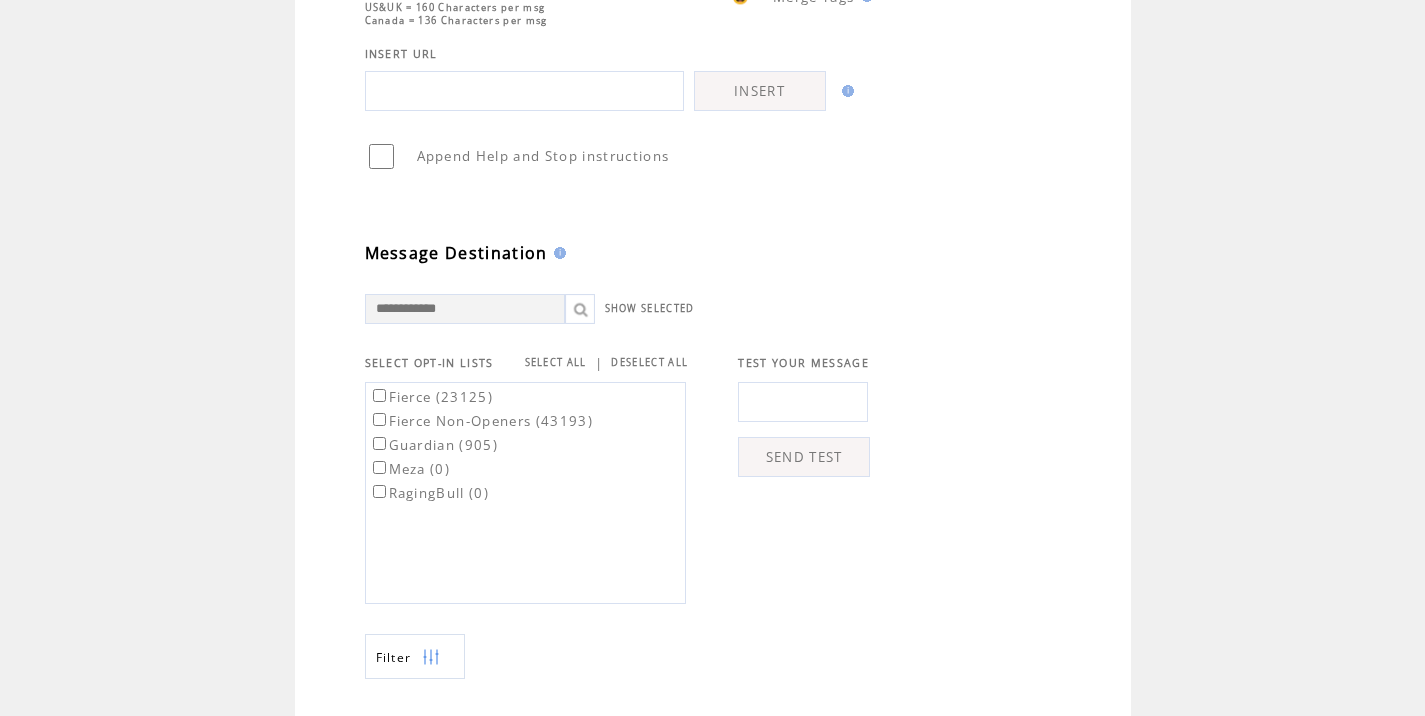 scroll, scrollTop: 434, scrollLeft: 0, axis: vertical 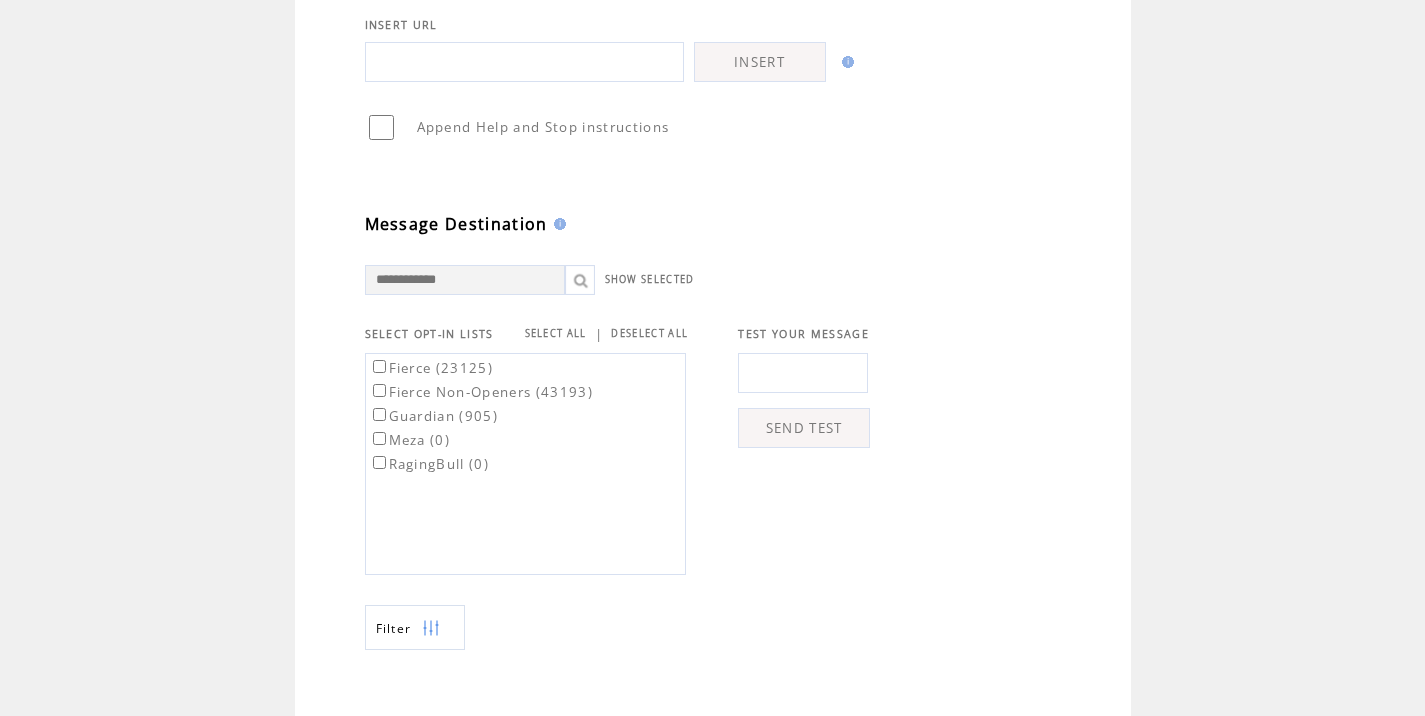 type on "**********" 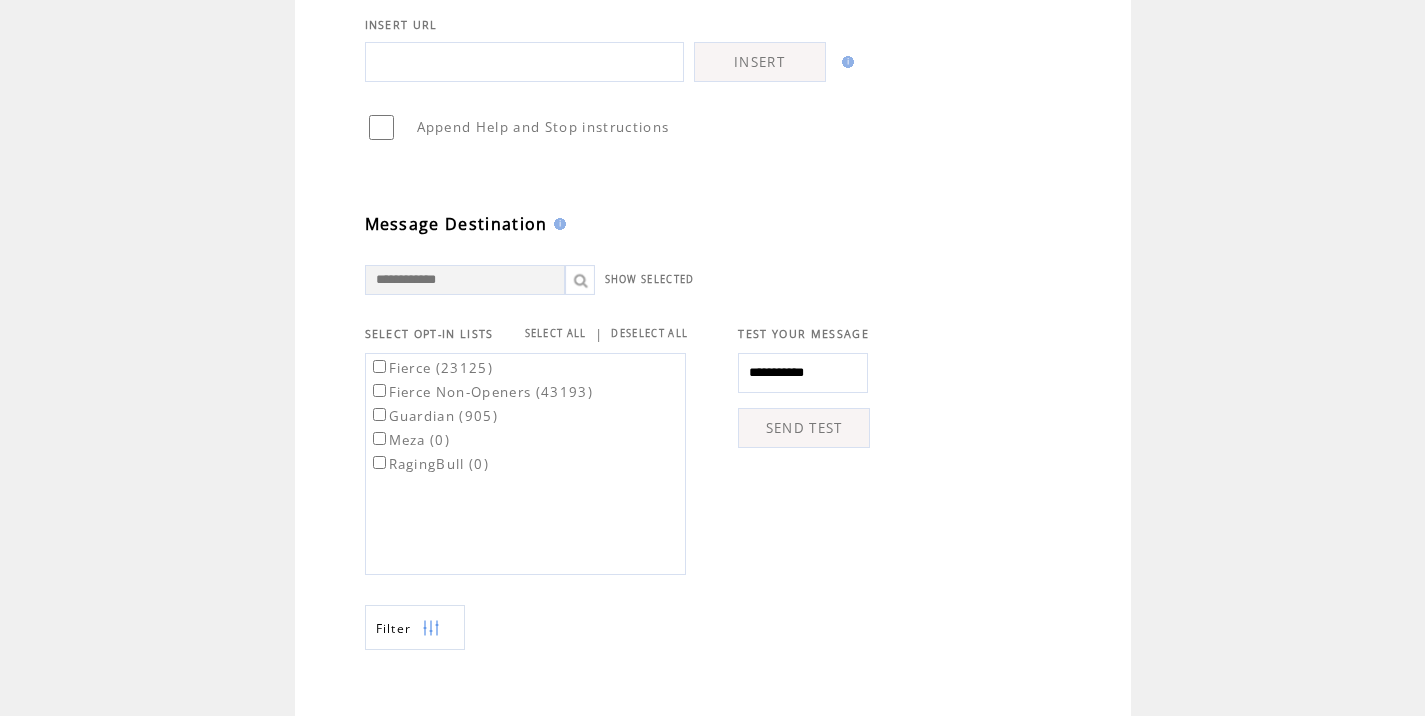 click on "SEND TEST" at bounding box center (804, 428) 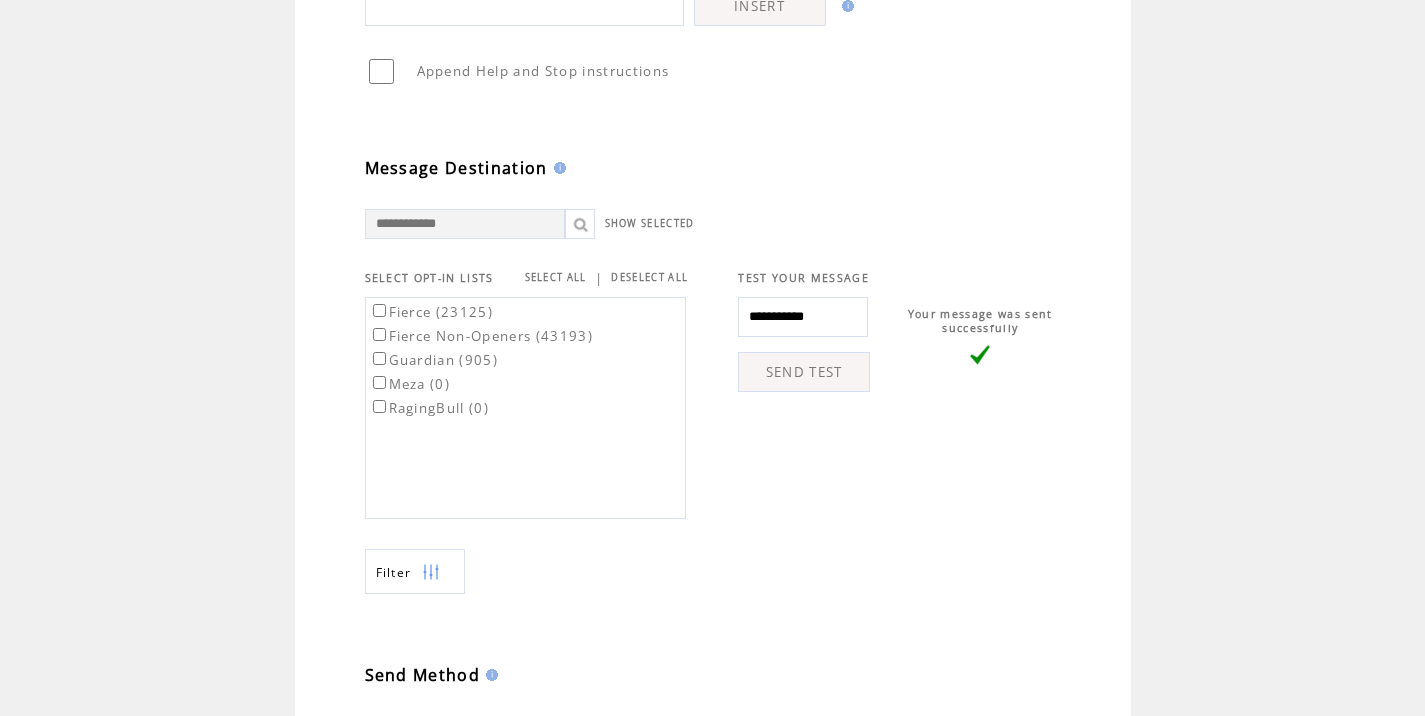 scroll, scrollTop: 560, scrollLeft: 0, axis: vertical 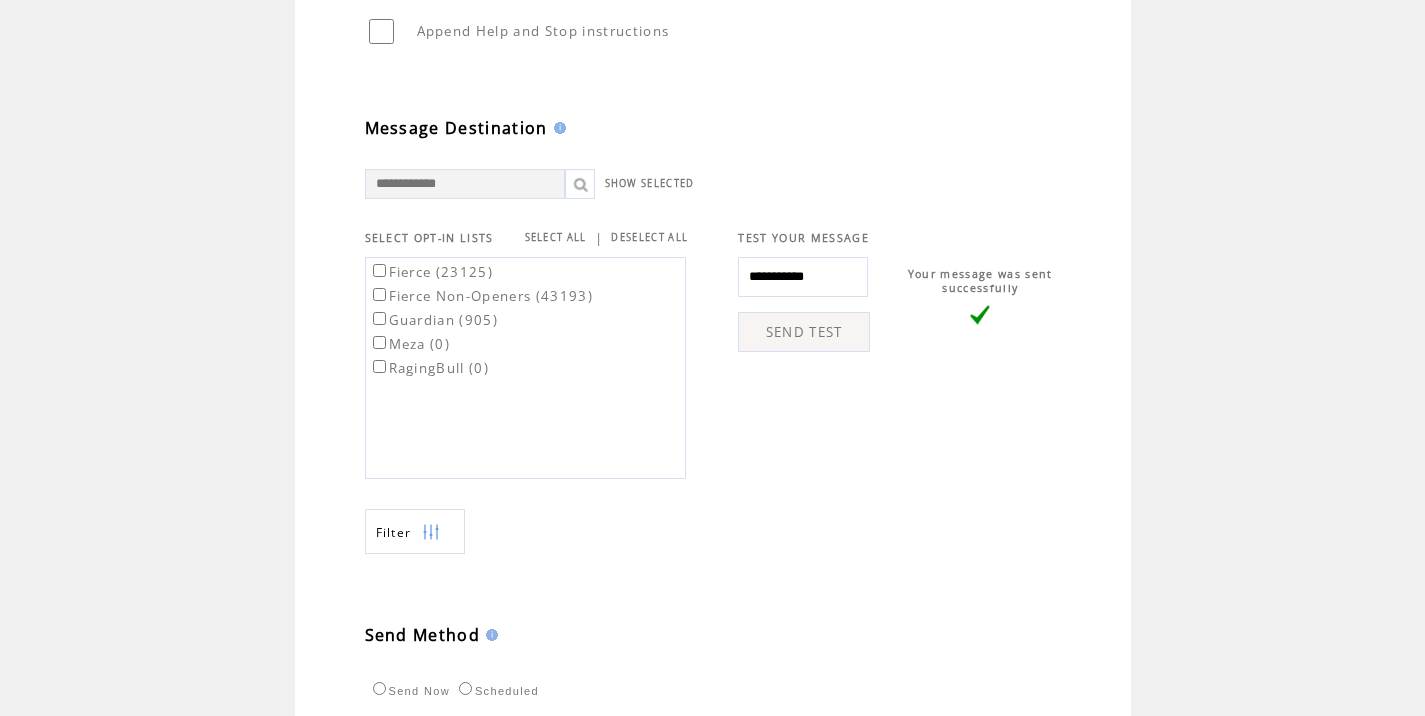 click on "Fierce (23125)" at bounding box center [431, 272] 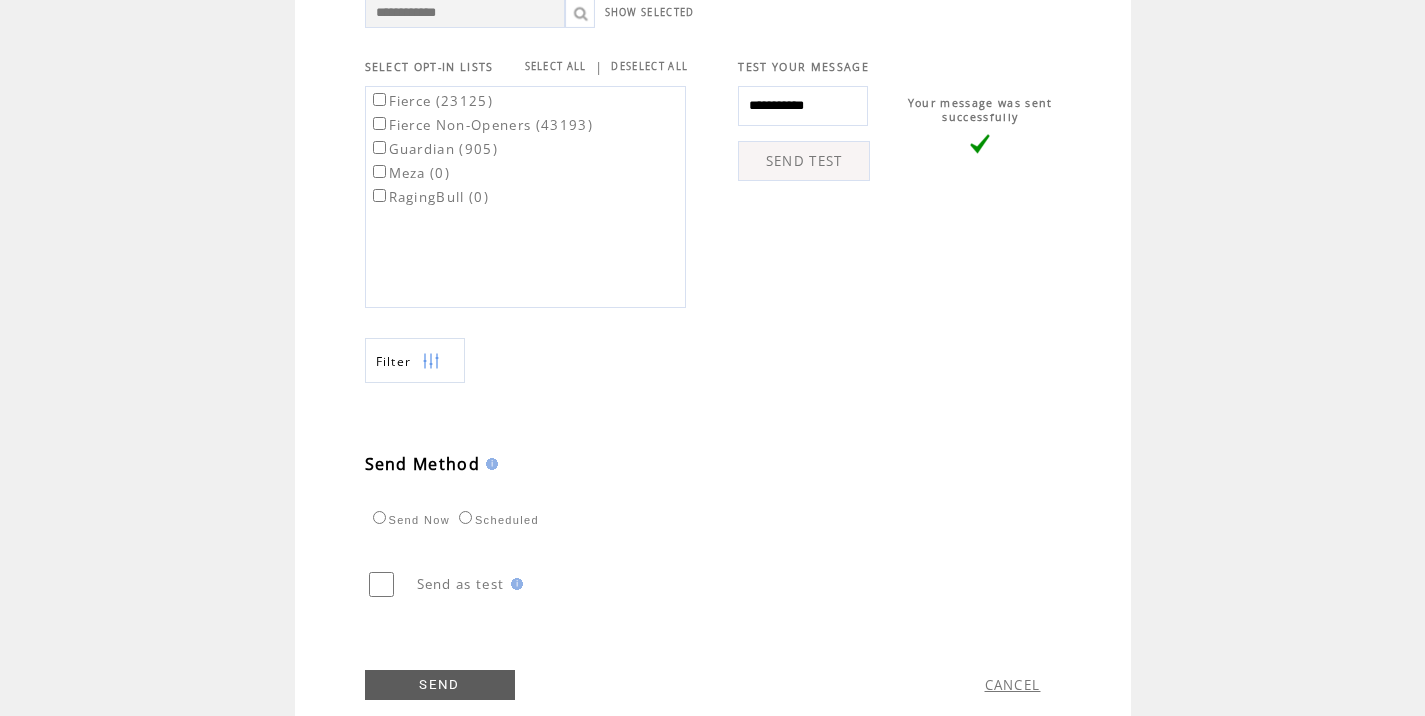 scroll, scrollTop: 774, scrollLeft: 0, axis: vertical 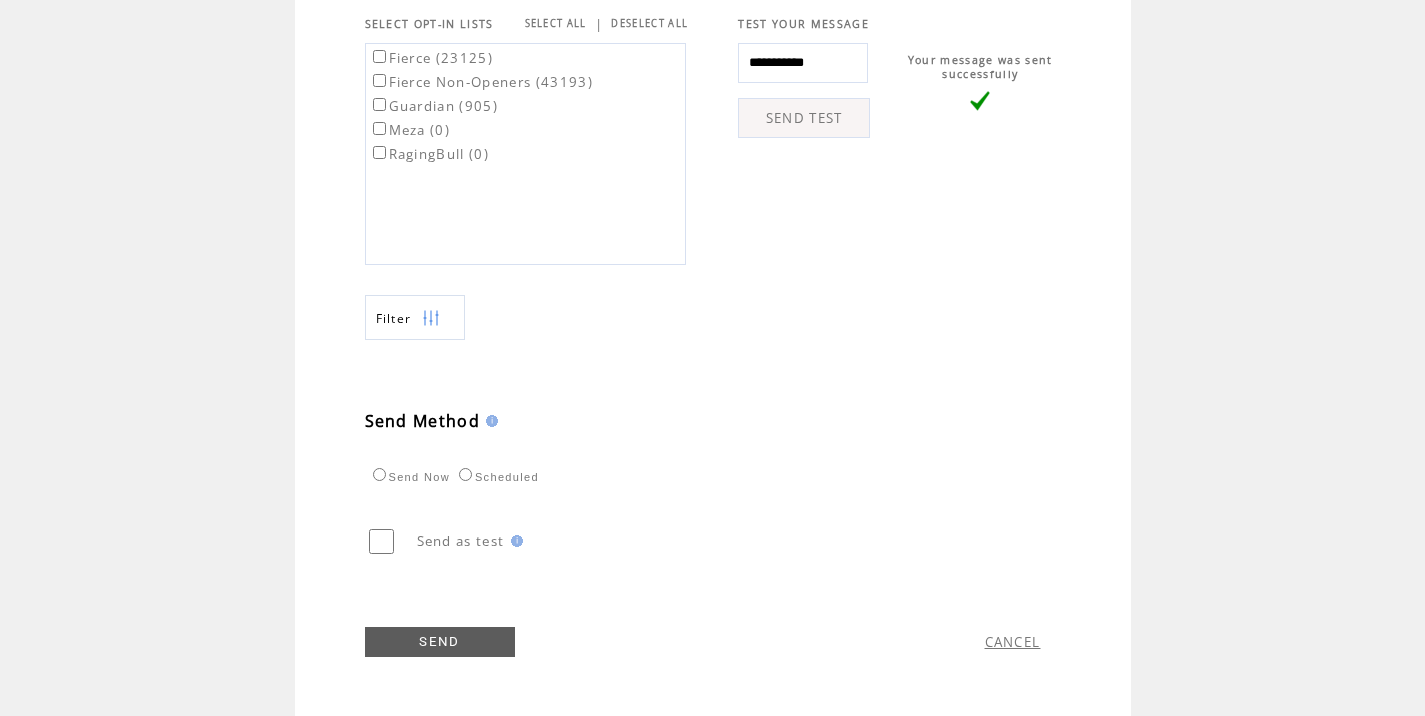 click on "Scheduled" at bounding box center (496, 477) 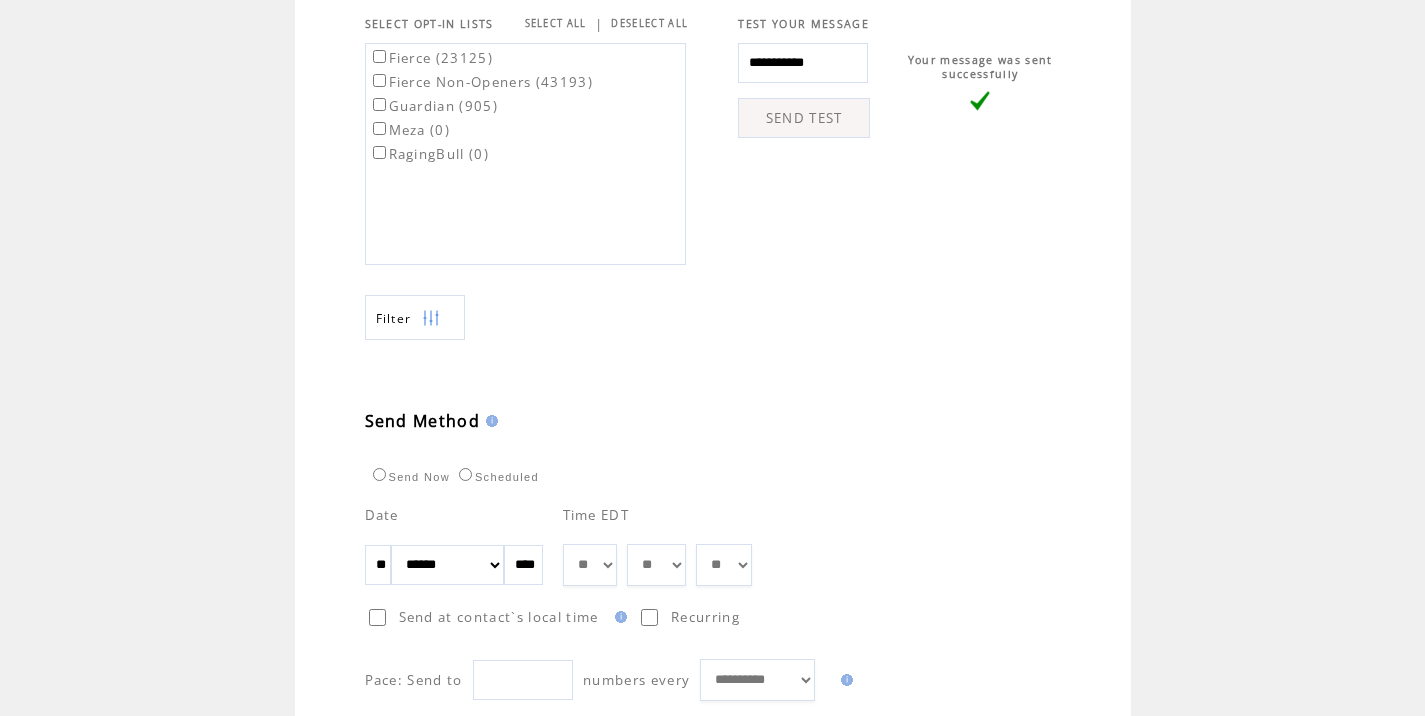 click on "** 	 ** 	 ** 	 ** 	 ** 	 ** 	 ** 	 ** 	 ** 	 ** 	 ** 	 ** 	 **" at bounding box center [590, 565] 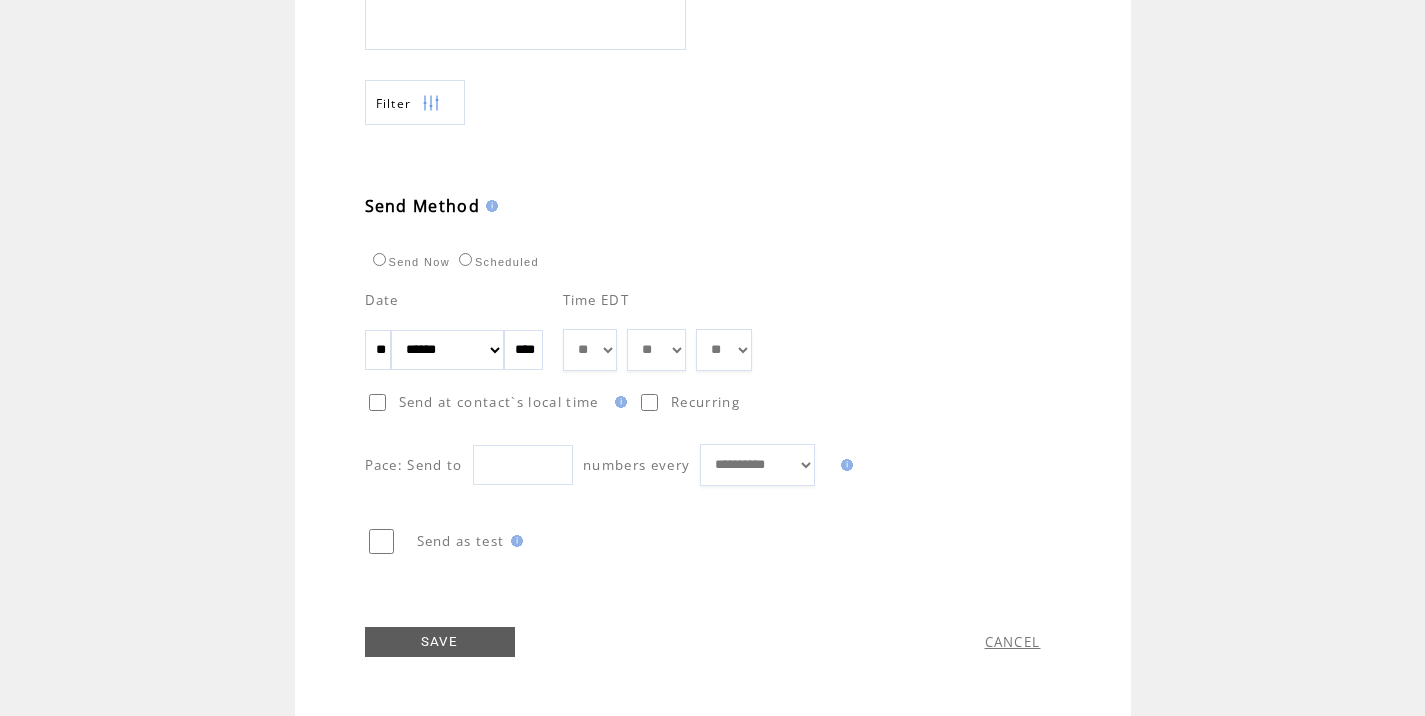 click on "SAVE" at bounding box center [440, 642] 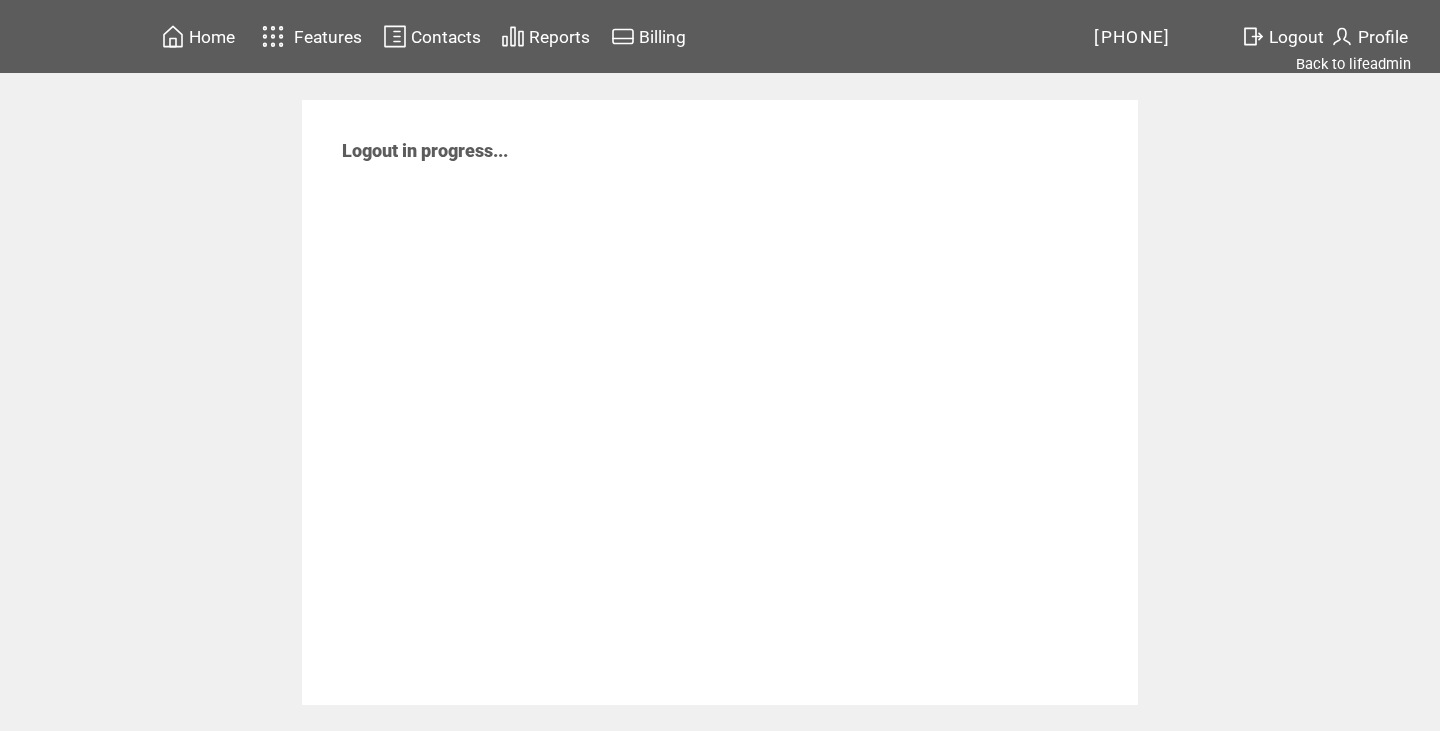 scroll, scrollTop: 0, scrollLeft: 0, axis: both 